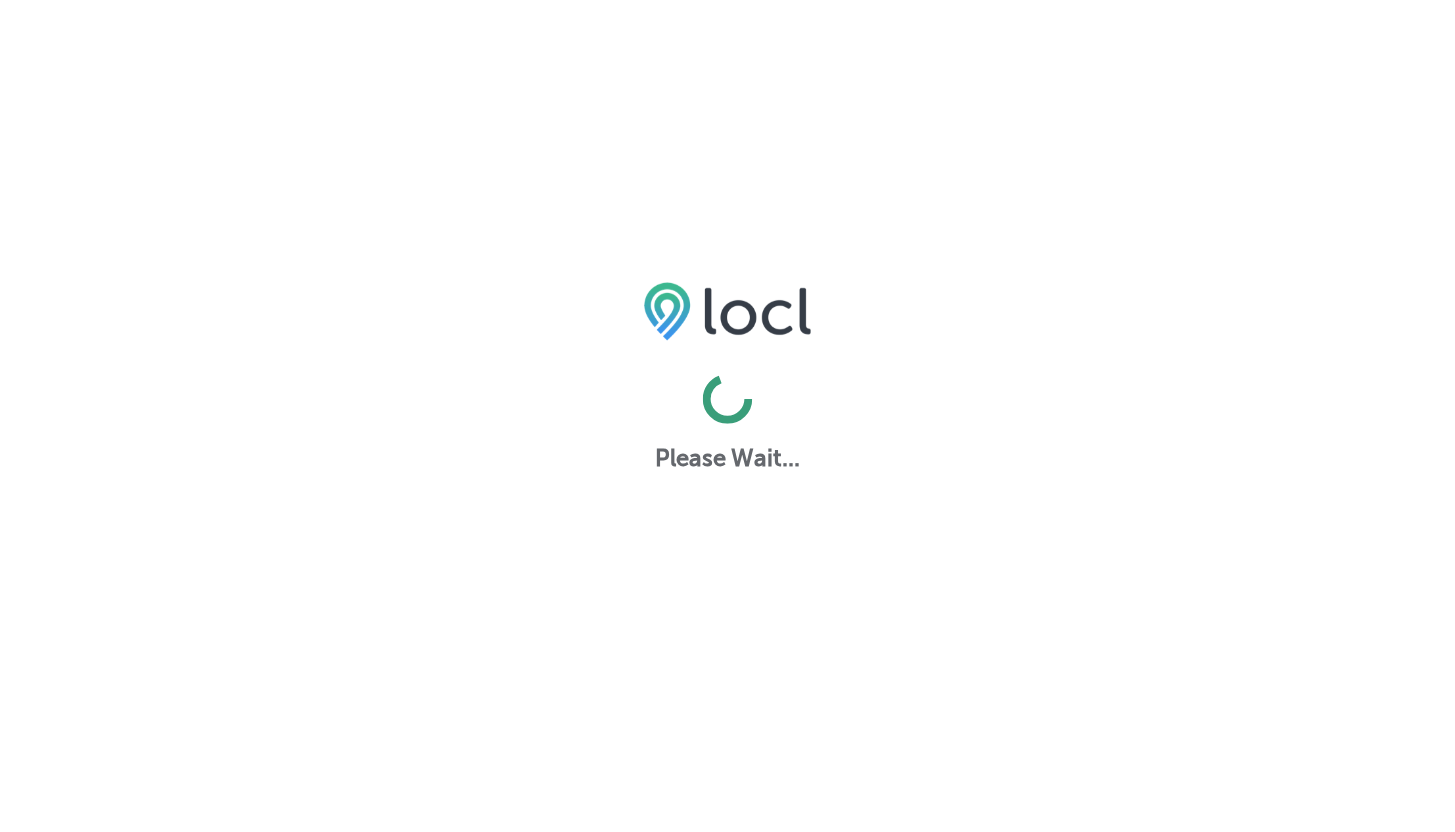 scroll, scrollTop: 0, scrollLeft: 0, axis: both 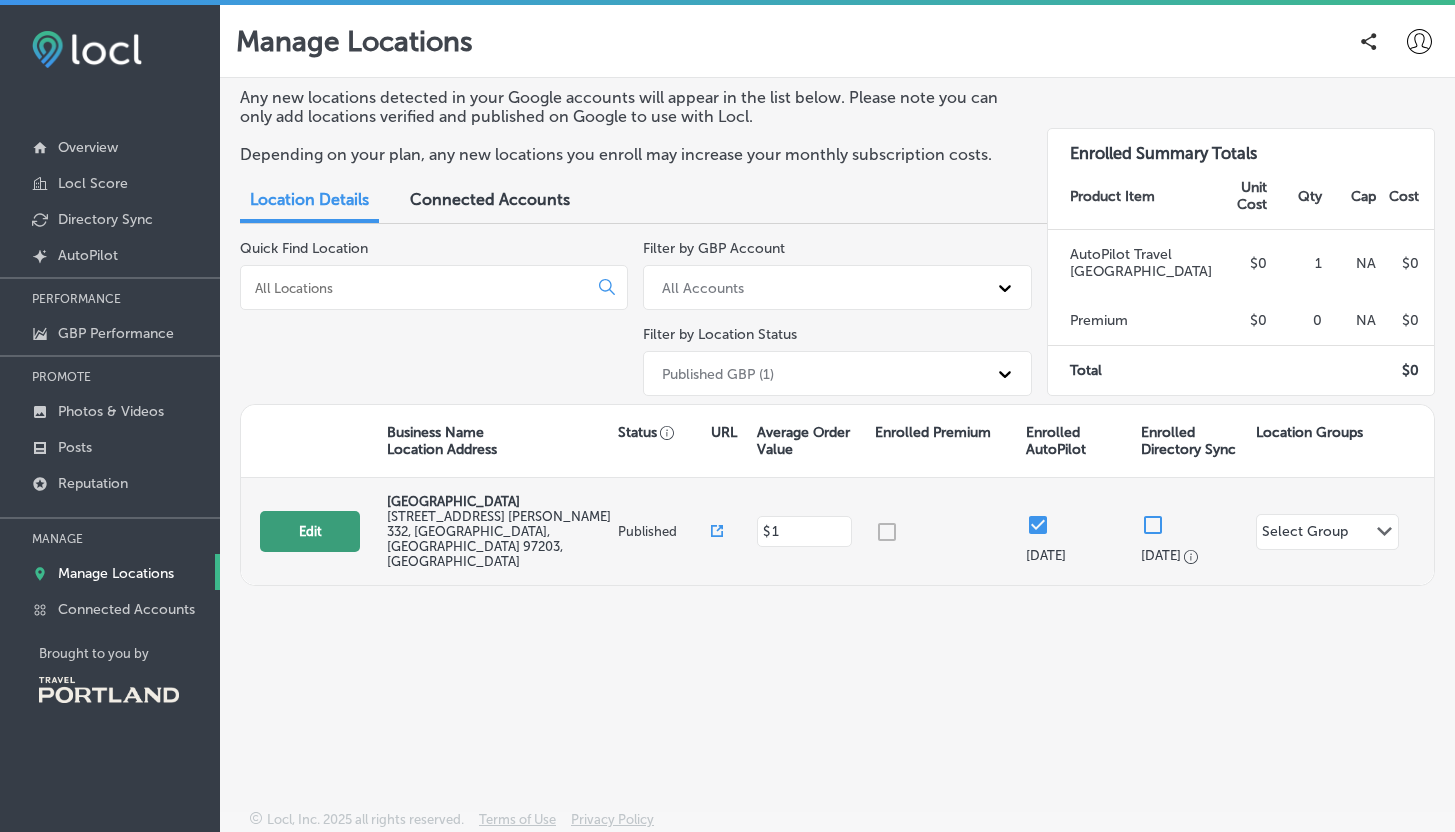 click on "Edit" at bounding box center [310, 531] 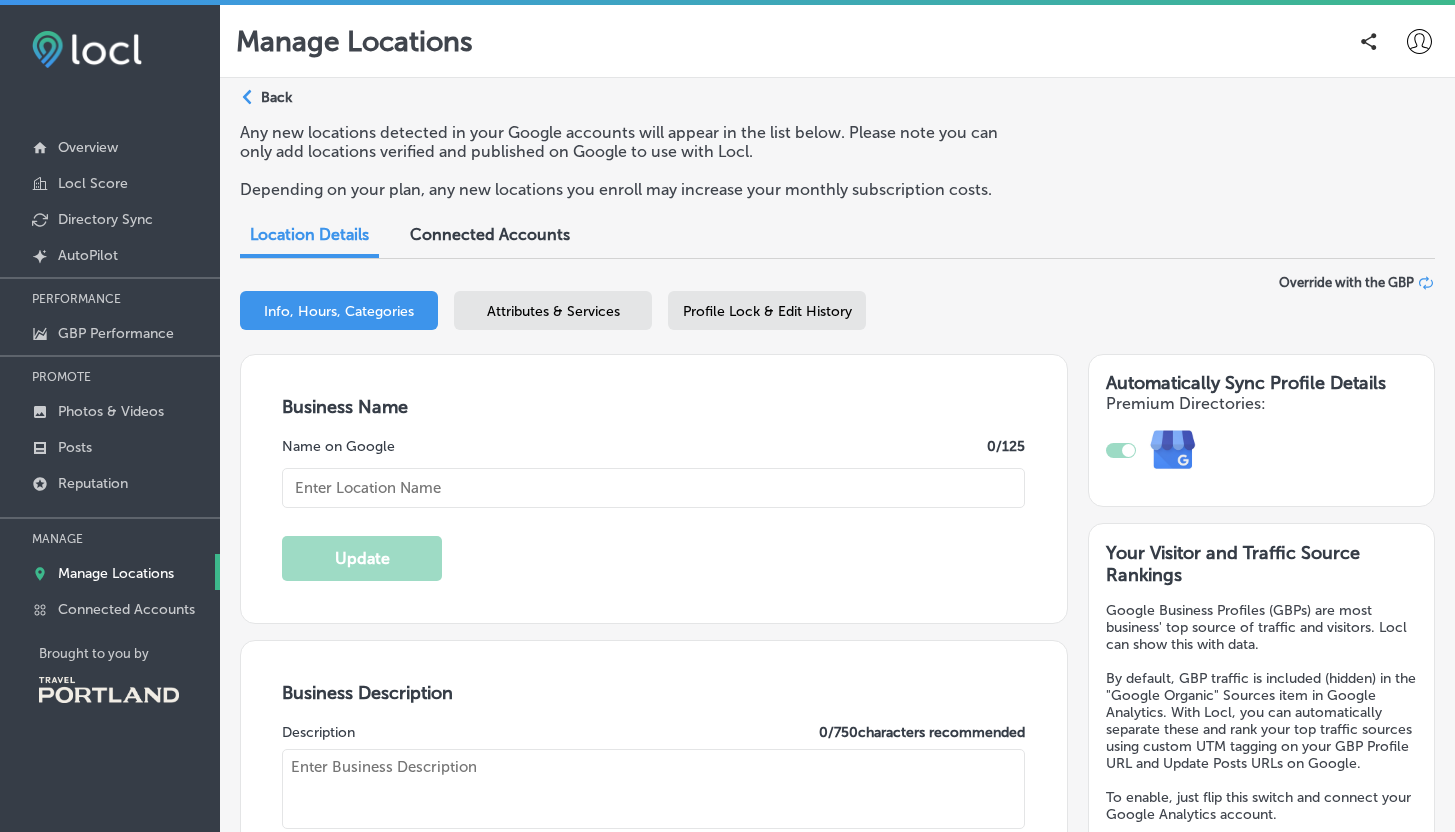 type on "[GEOGRAPHIC_DATA]" 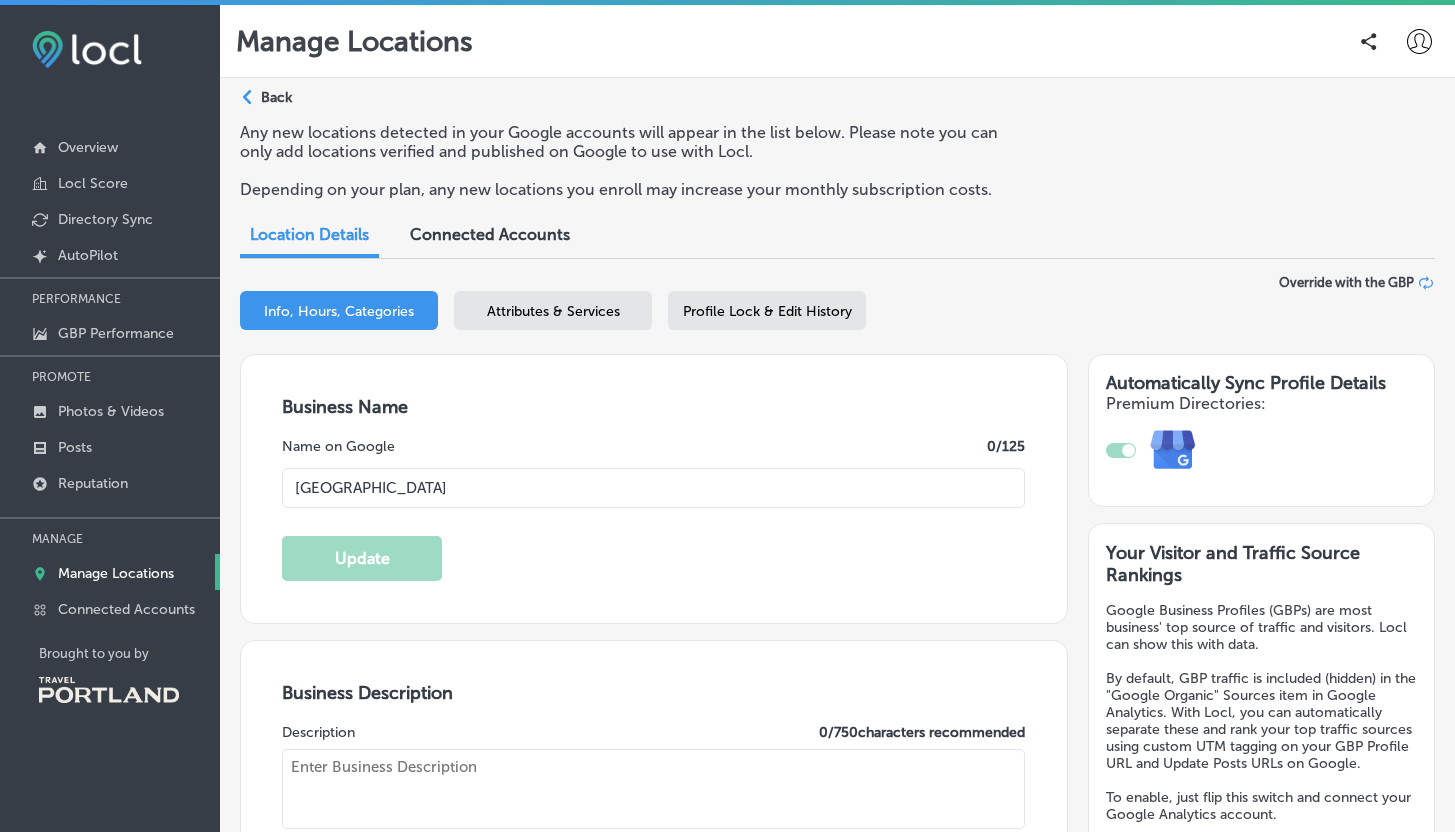 type on "Pacific International Academy (PIA) is an accredited English language school dedicated to empowering international students through immersive learning experiences. We offer a diverse range of courses and customized programs tailored to equip students with essential language skills for success in higher education, the workplace, and daily life. At PIA, we emphasize experiential learning, featuring unique travel-study courses and long-term service opportunities with local nonprofits. Join us at PIA to enhance your English (ingles) proficiency and unlock a world of possibilities, paving the way for your future success in a globalized world!" 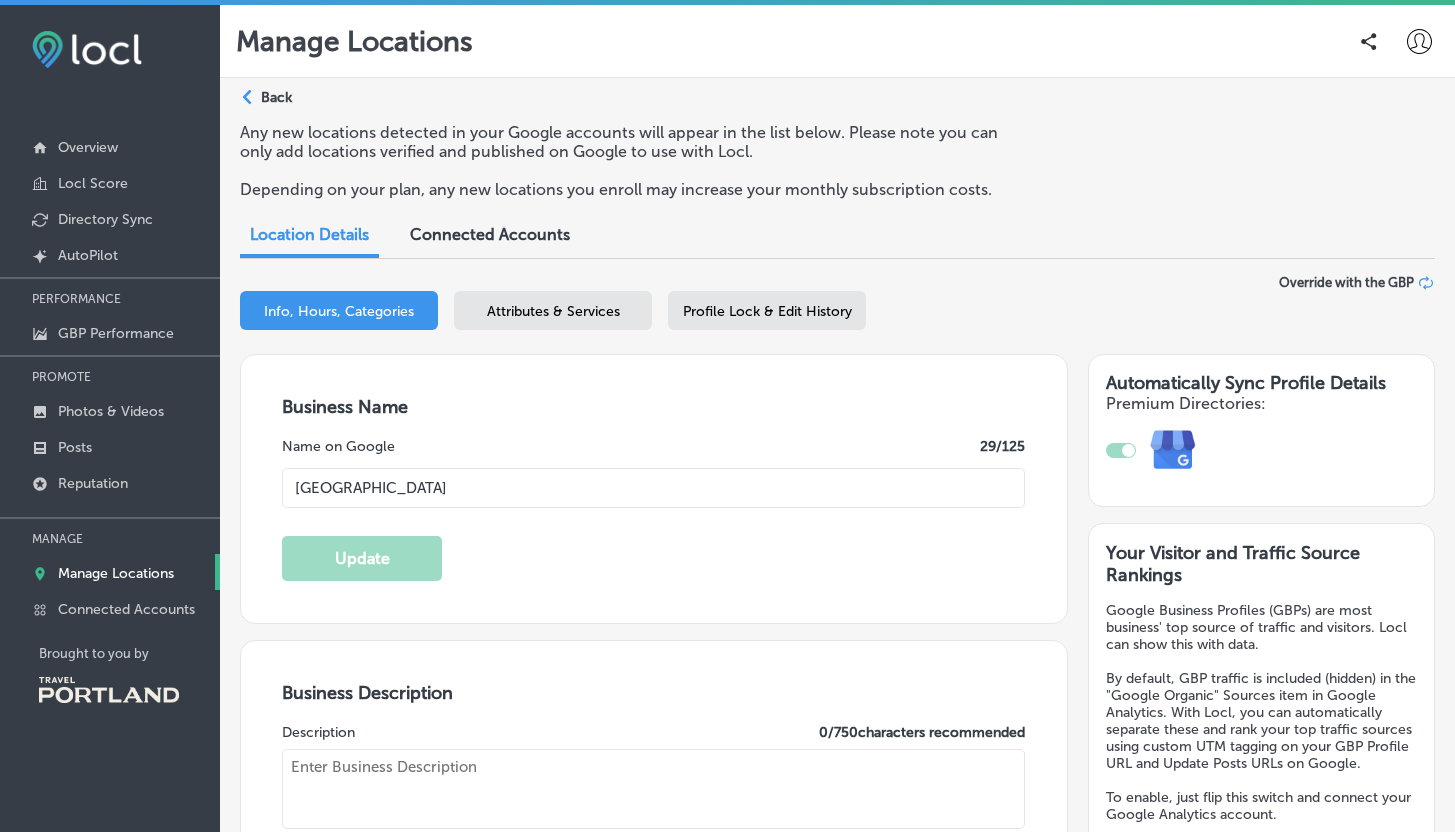 type on "1" 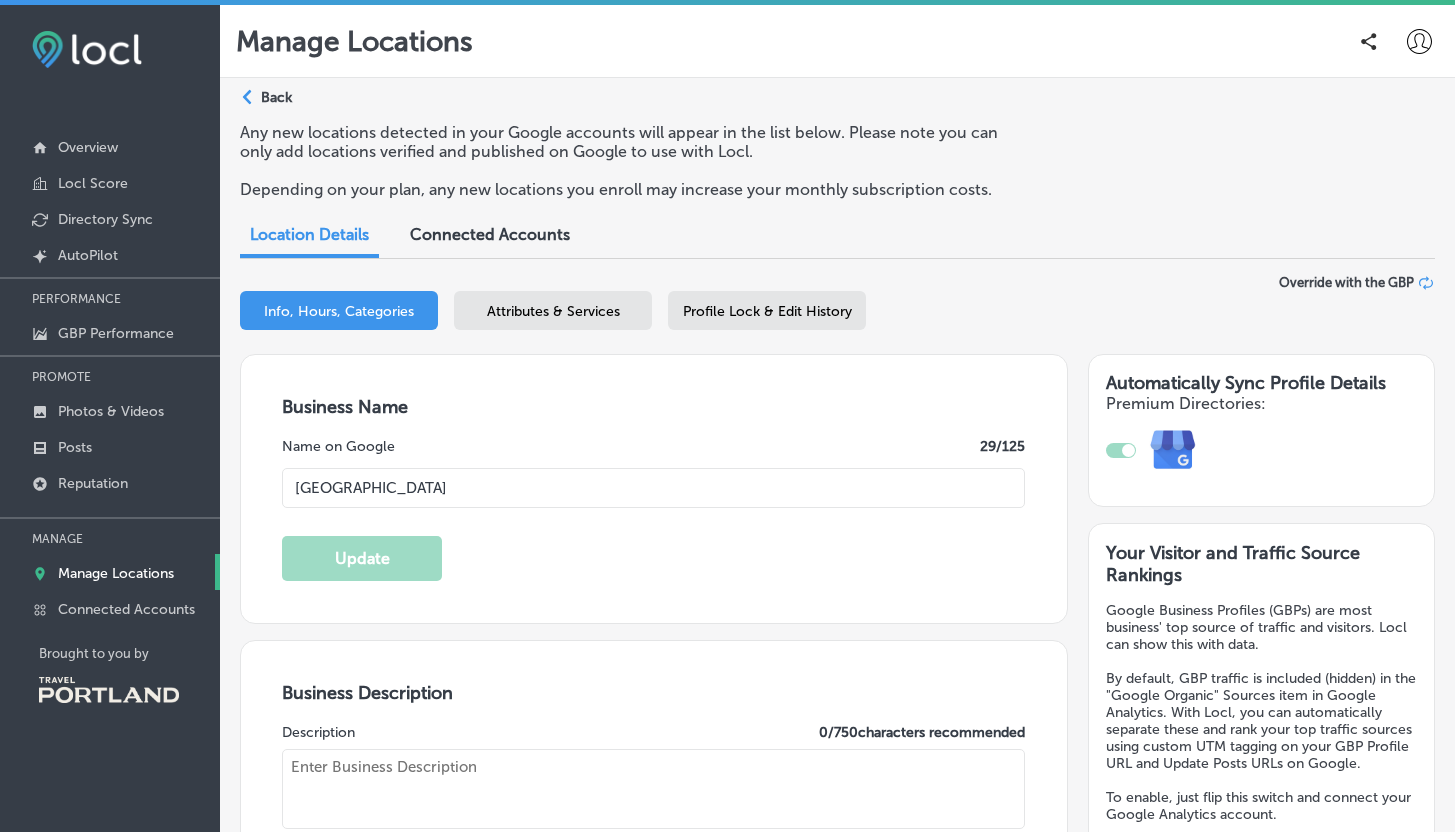 checkbox on "true" 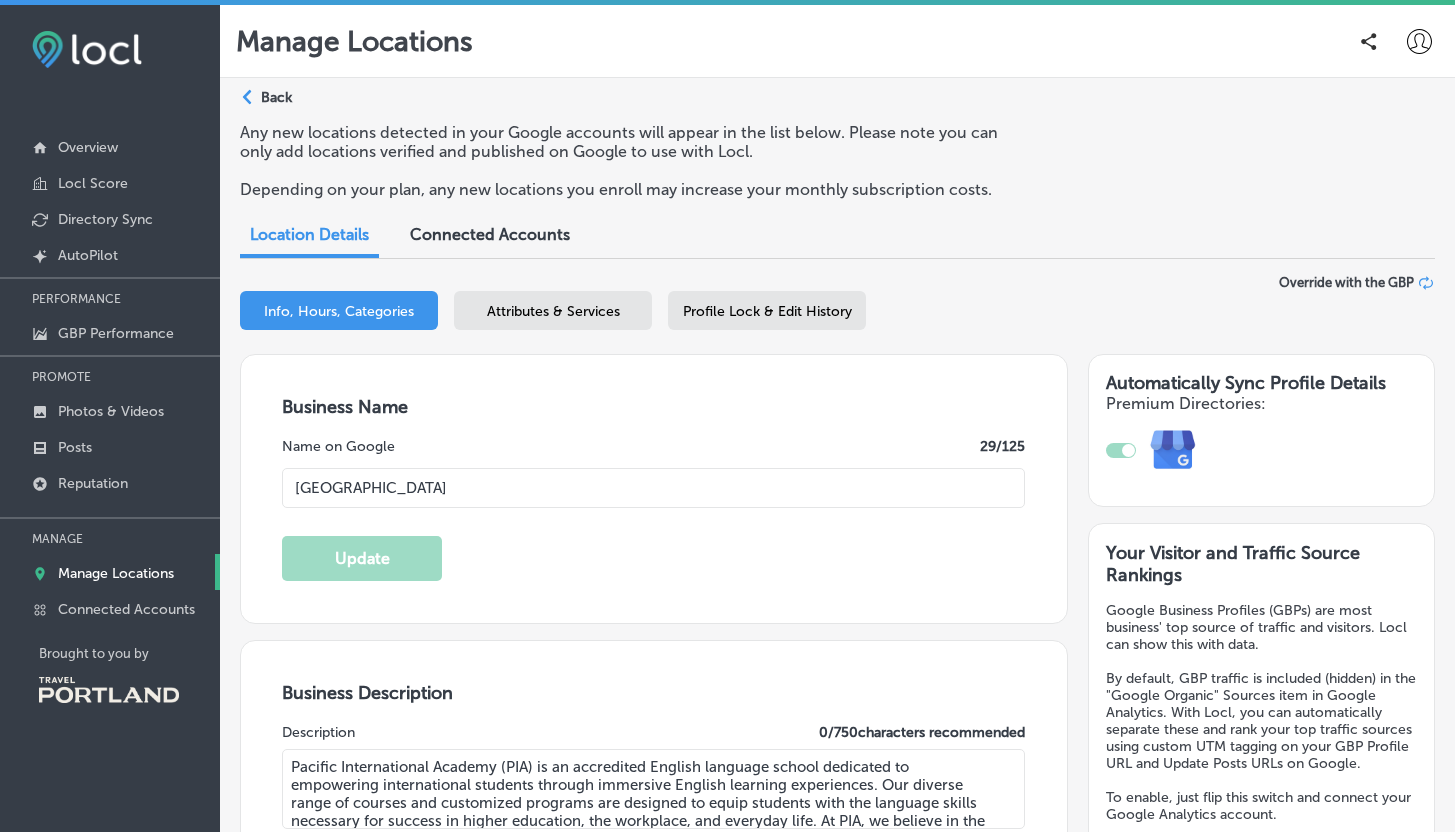 type on "[PHONE_NUMBER]" 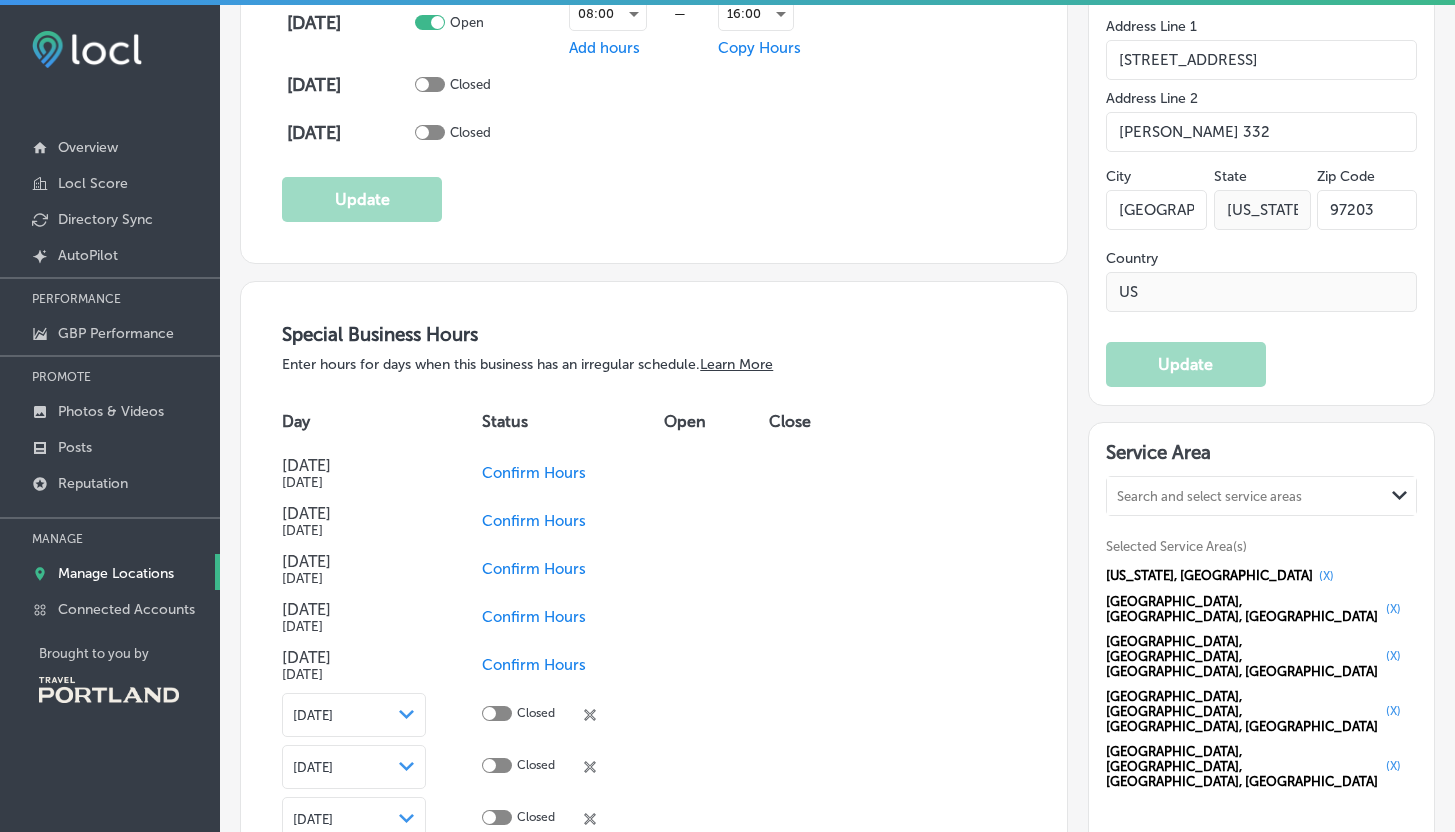 scroll, scrollTop: 1930, scrollLeft: 0, axis: vertical 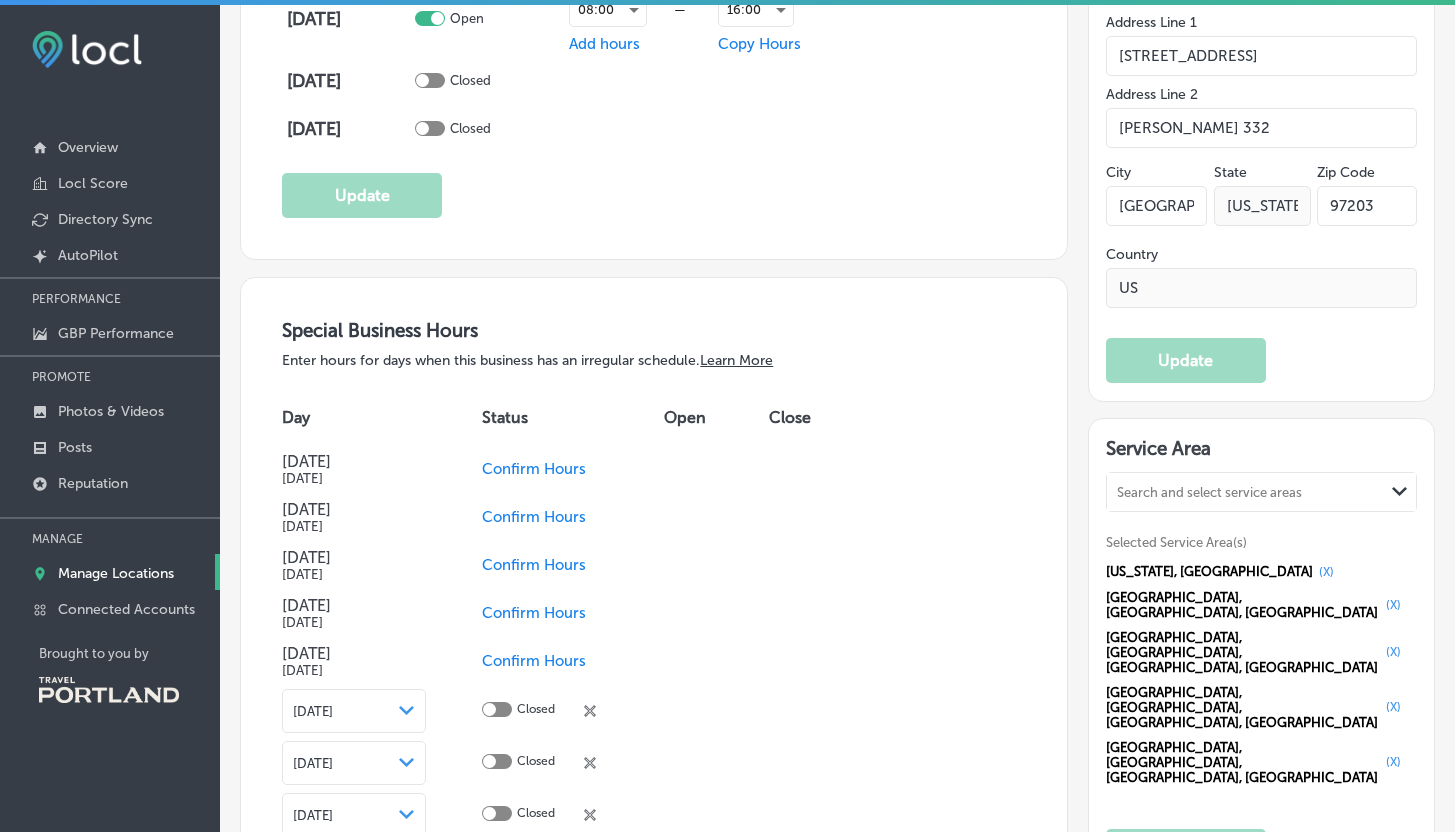 click on "Confirm Hours" at bounding box center (534, 469) 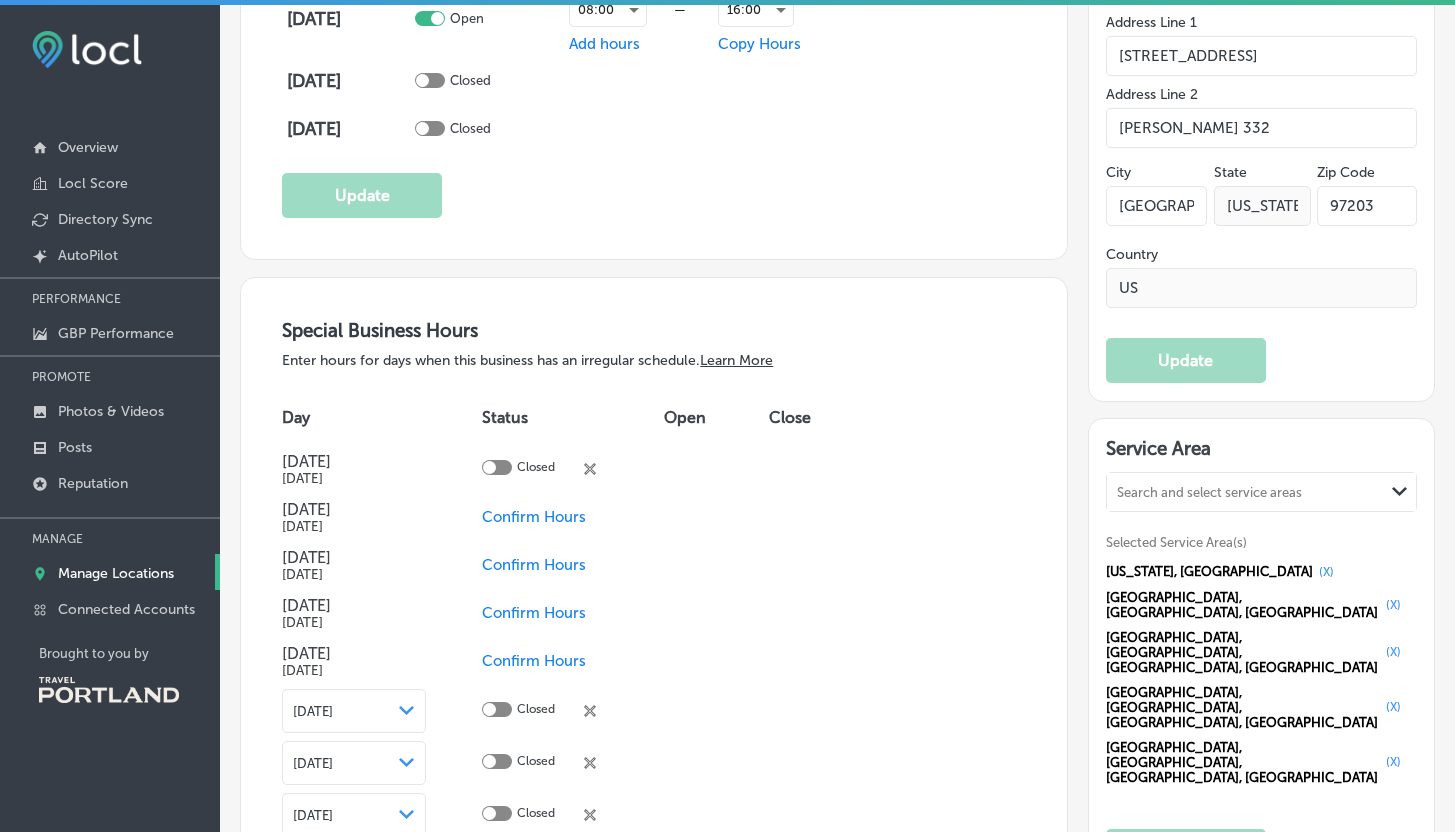 click on "Confirm Hours" at bounding box center (534, 613) 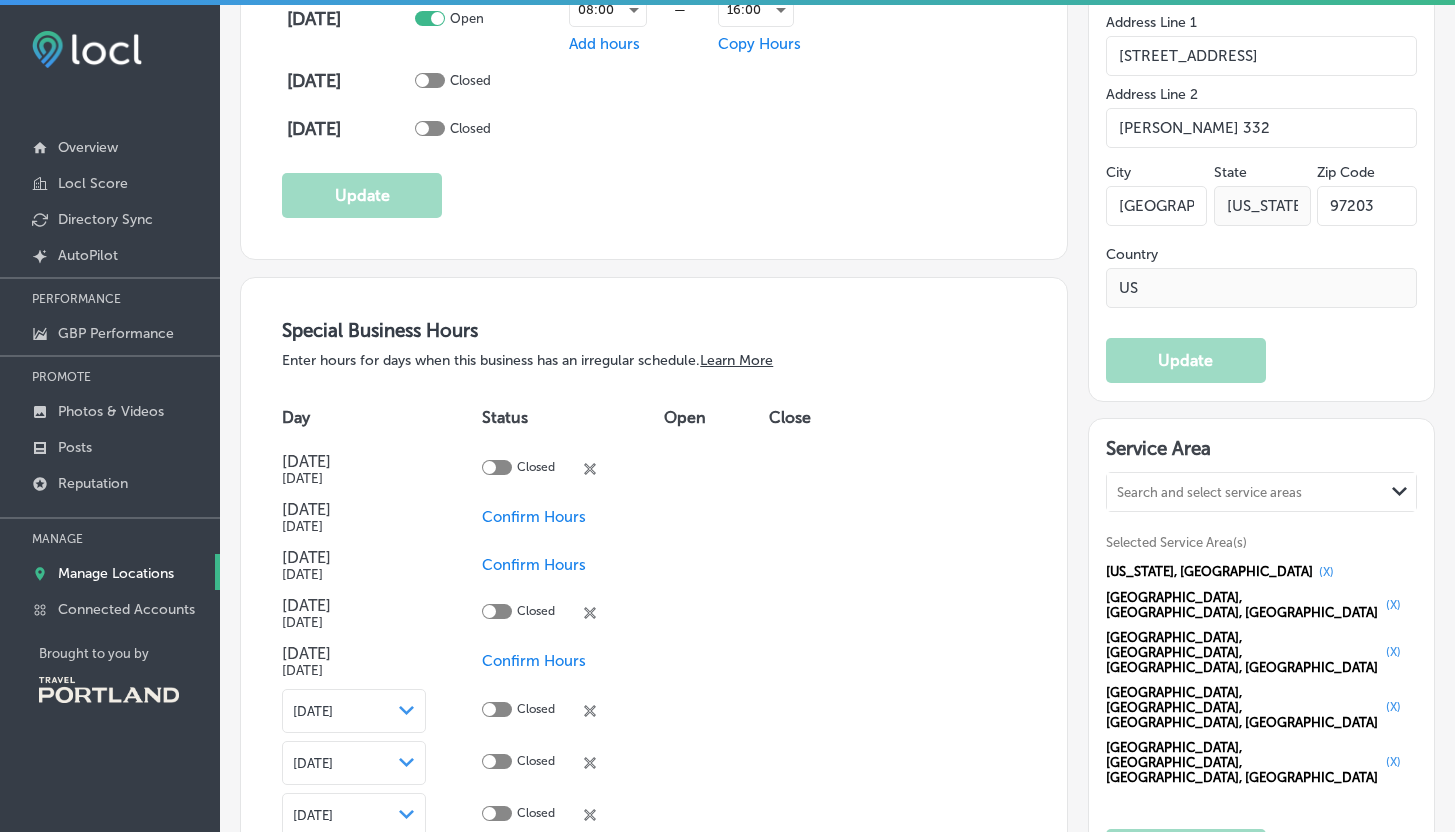 click 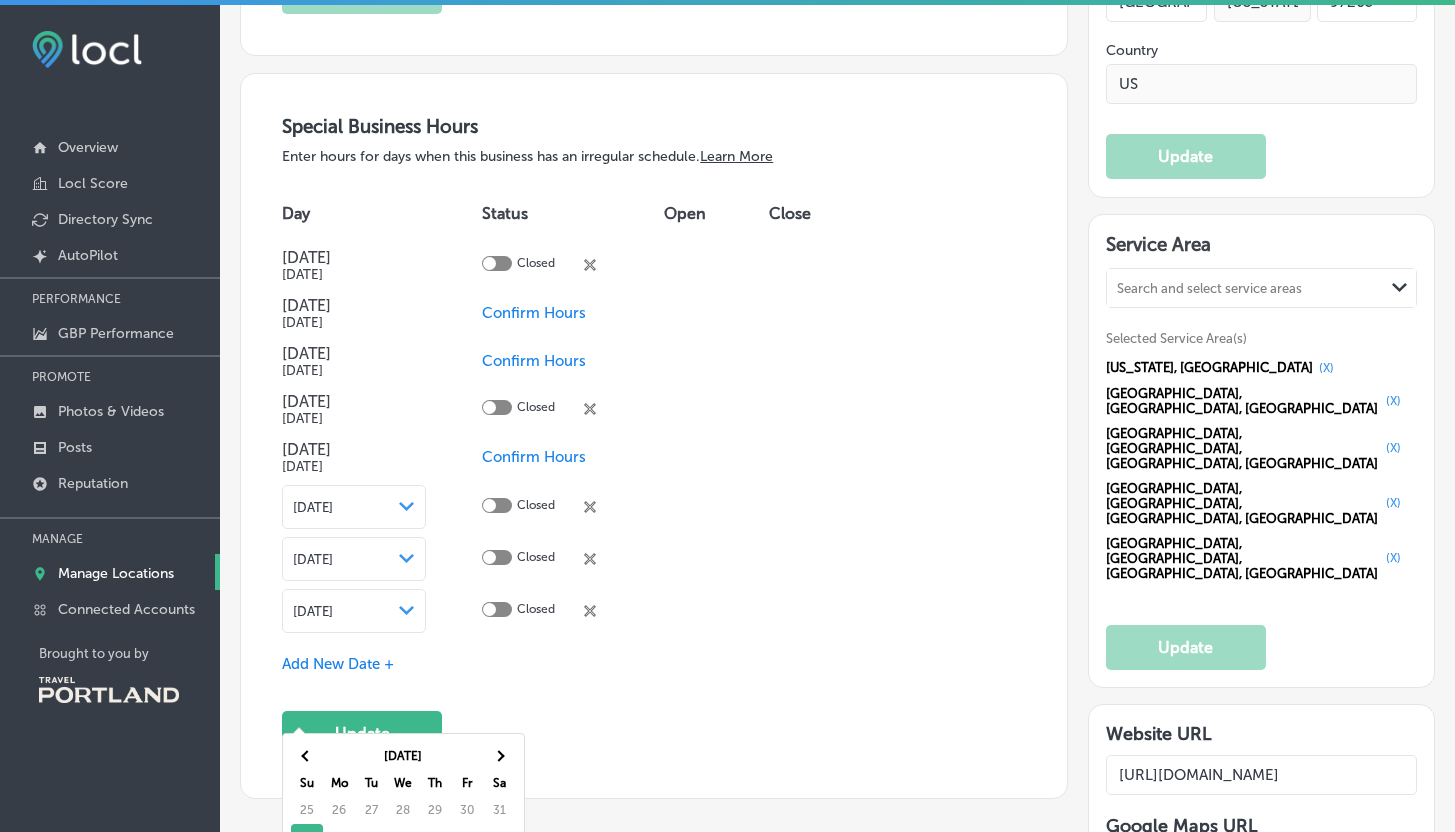 scroll, scrollTop: 2147, scrollLeft: 0, axis: vertical 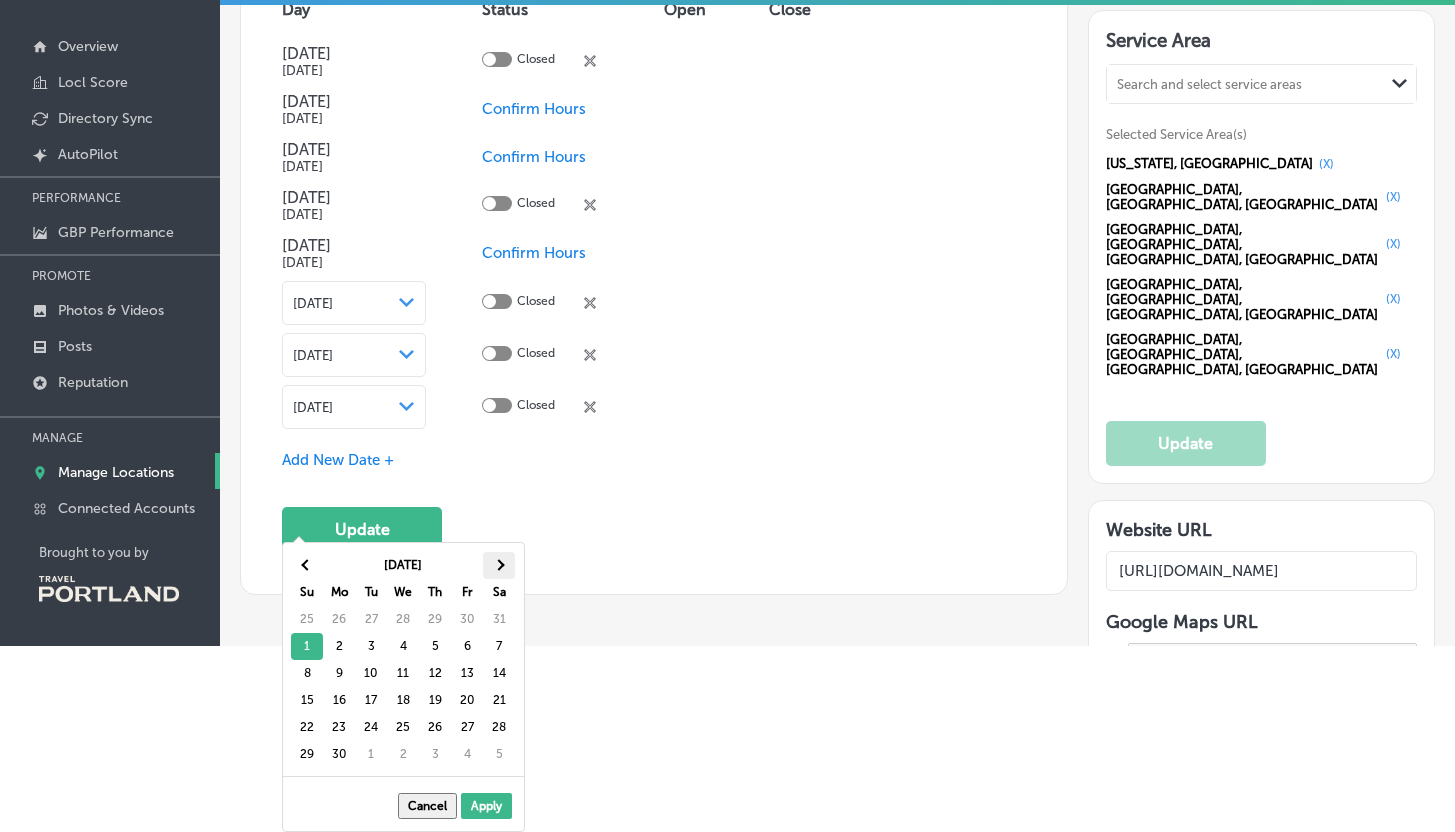 click at bounding box center (499, 565) 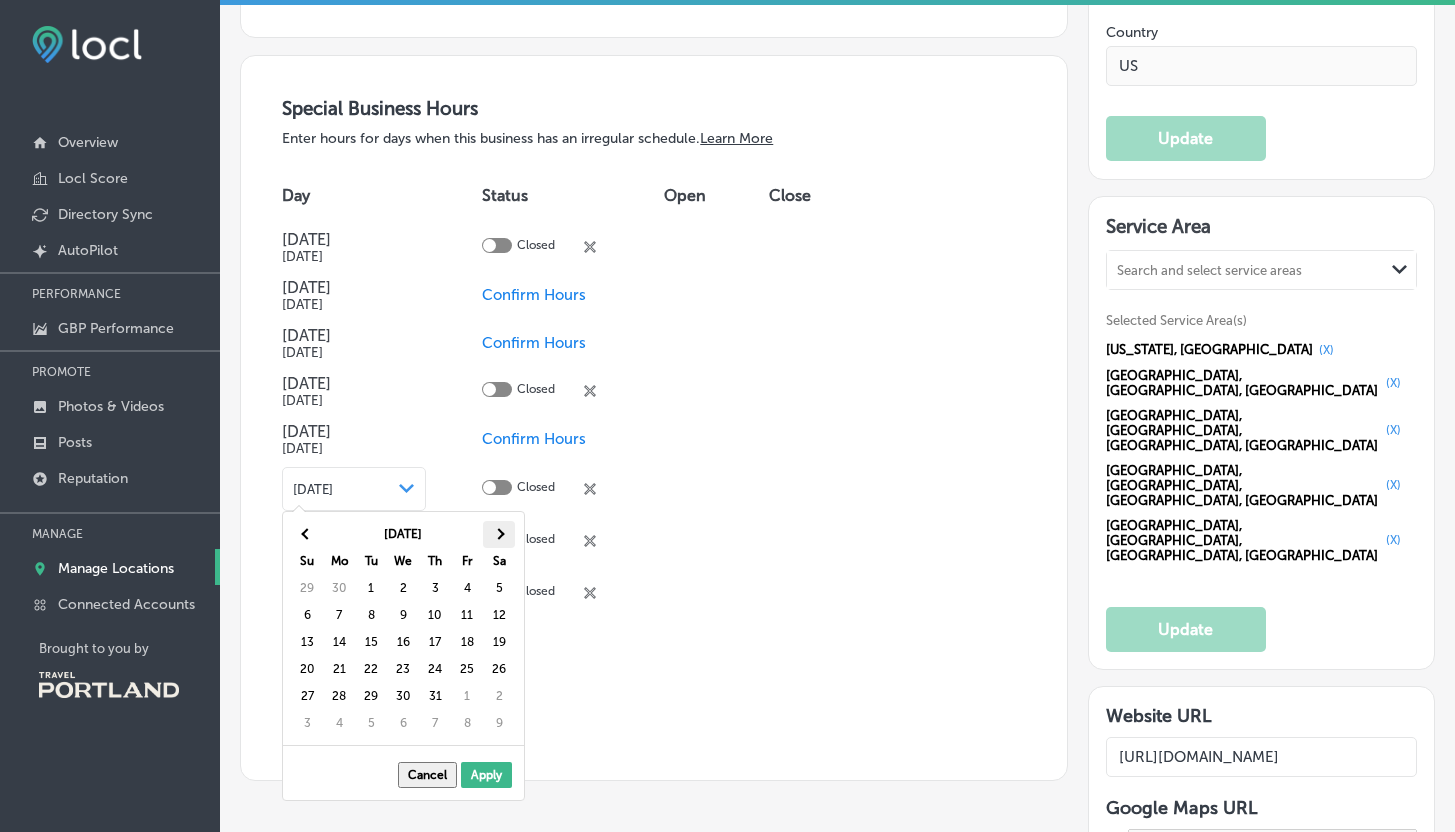 click at bounding box center [499, 533] 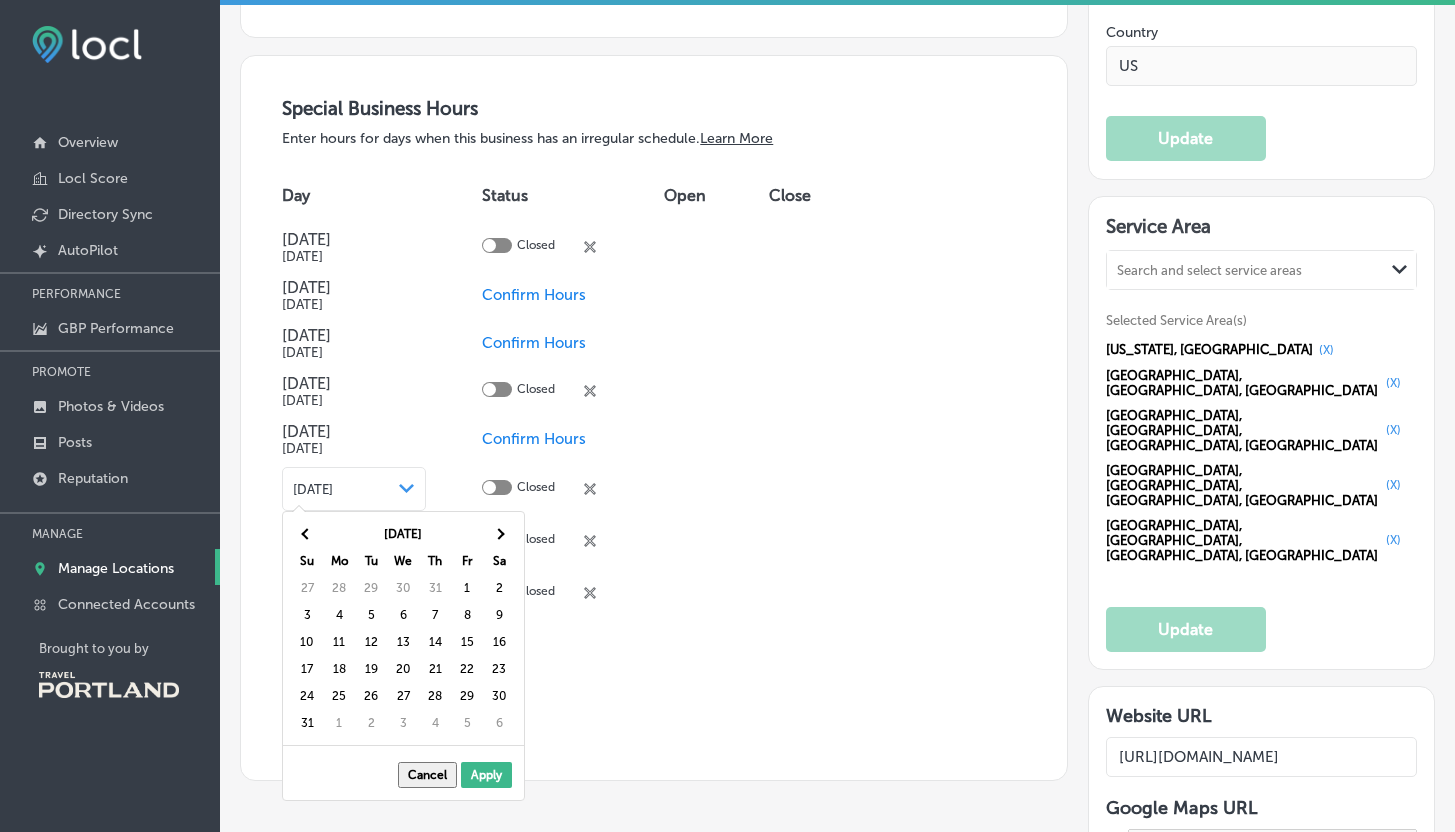 click at bounding box center [499, 533] 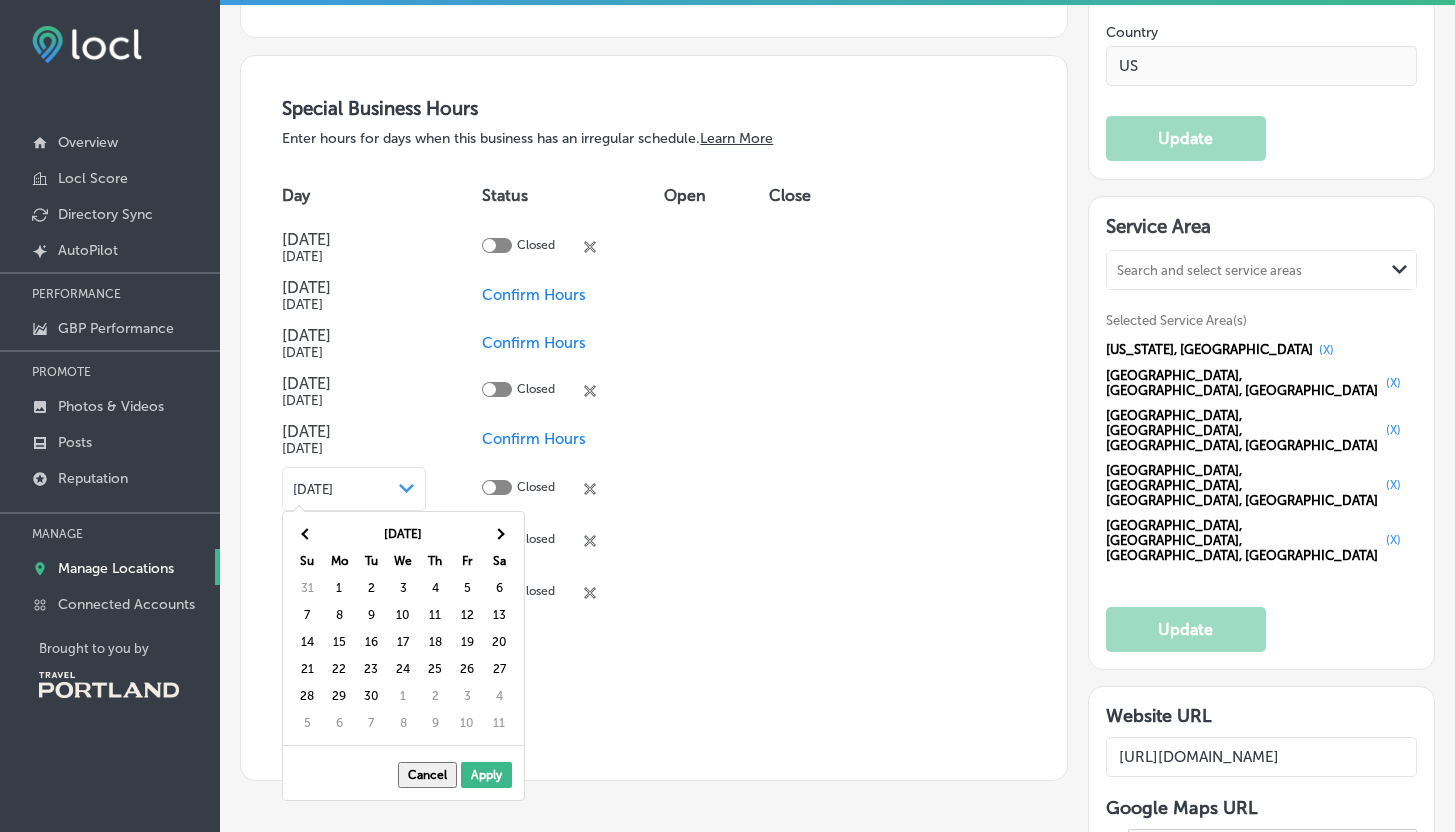 click at bounding box center [499, 533] 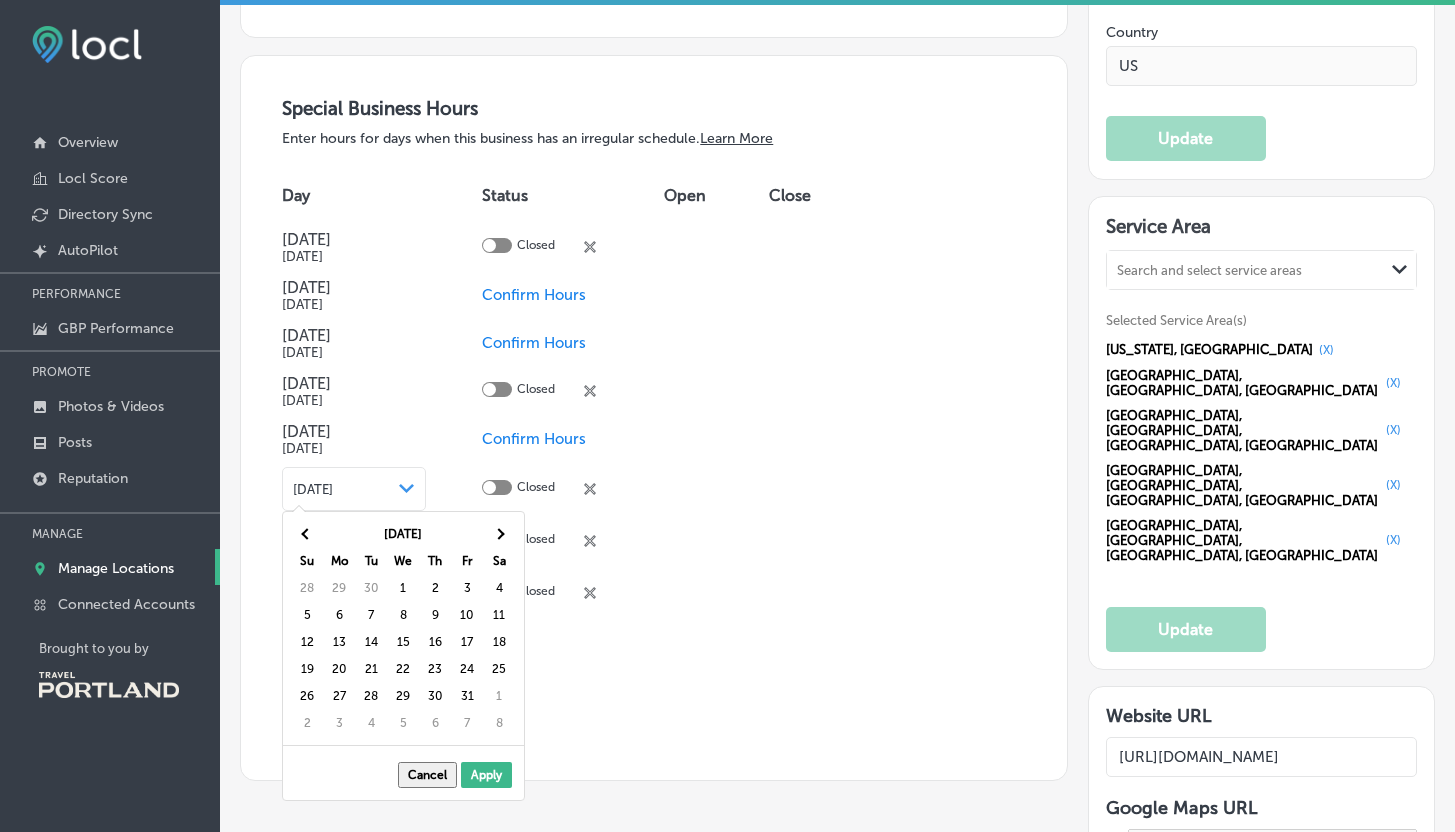 click at bounding box center [499, 533] 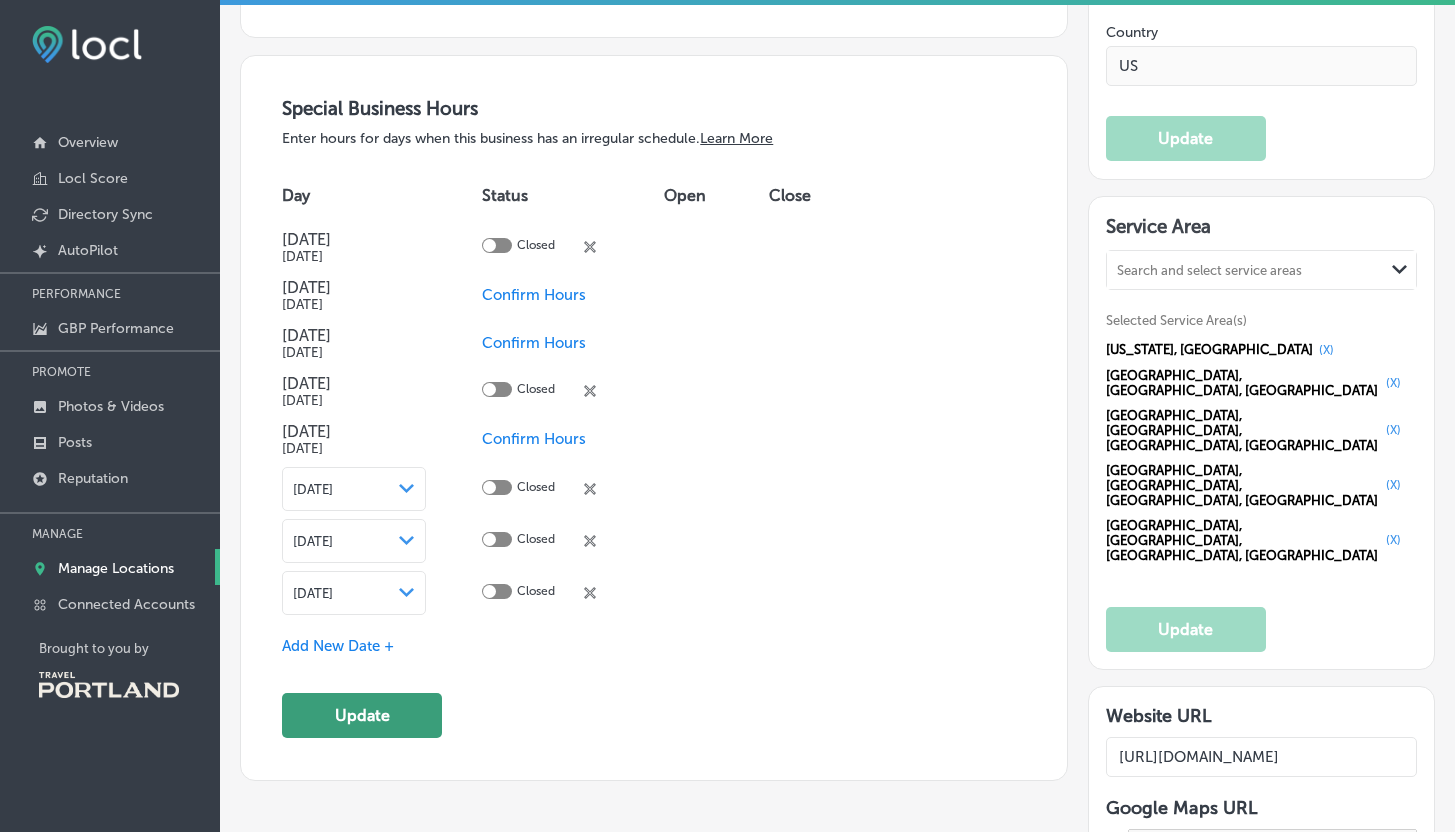 click on "Update" 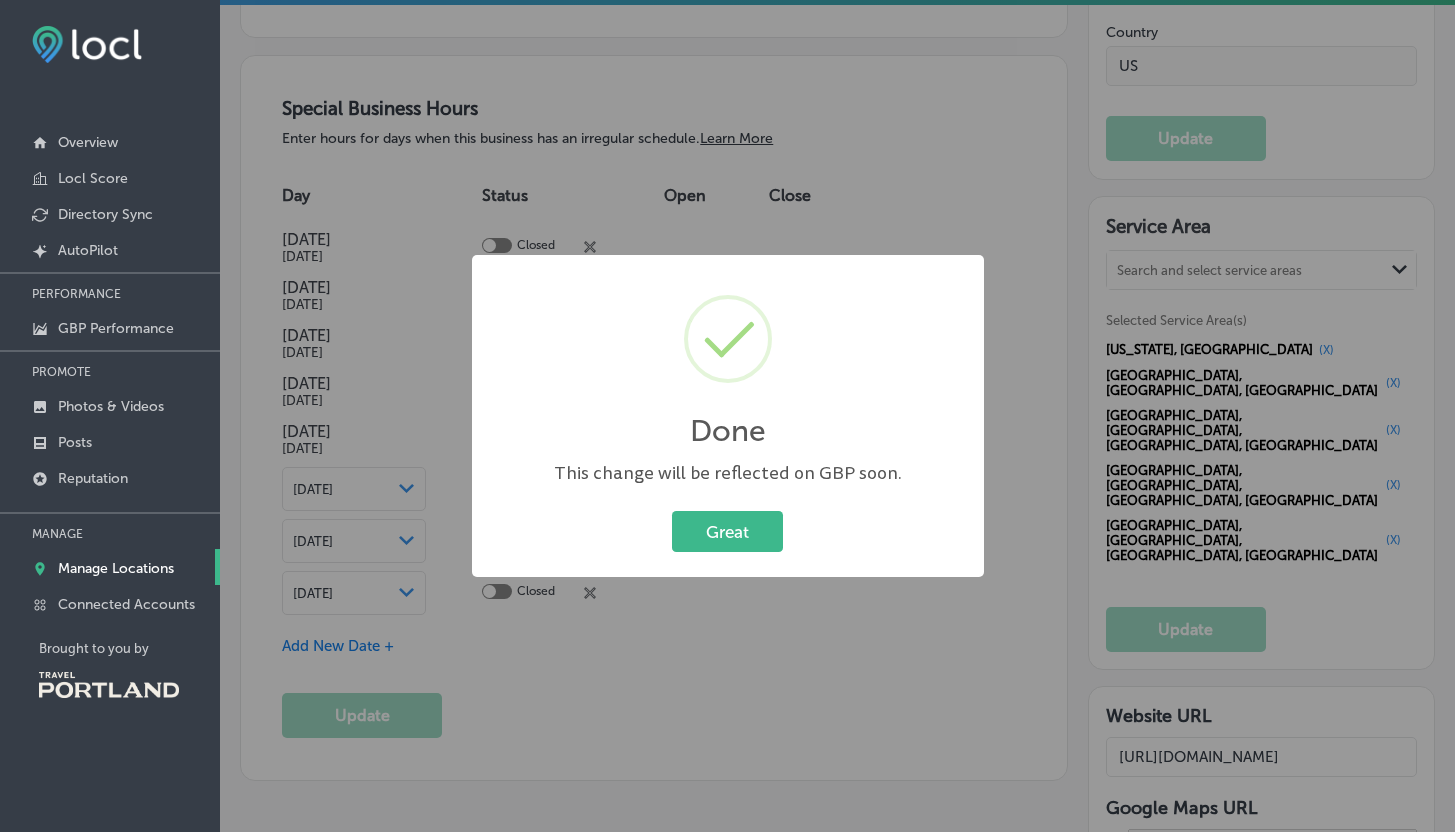 scroll, scrollTop: 2149, scrollLeft: 0, axis: vertical 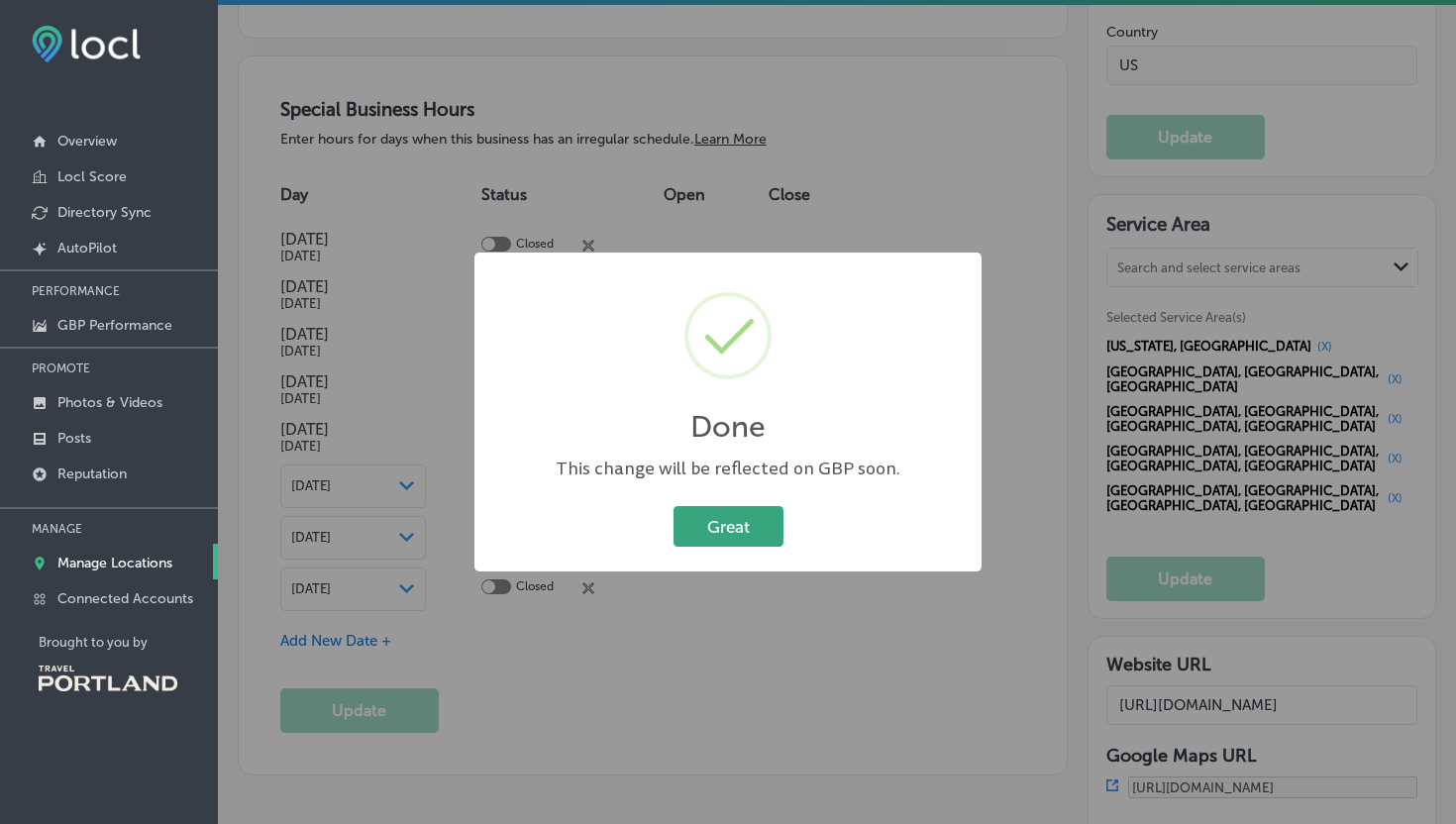 click on "Great" at bounding box center (728, 526) 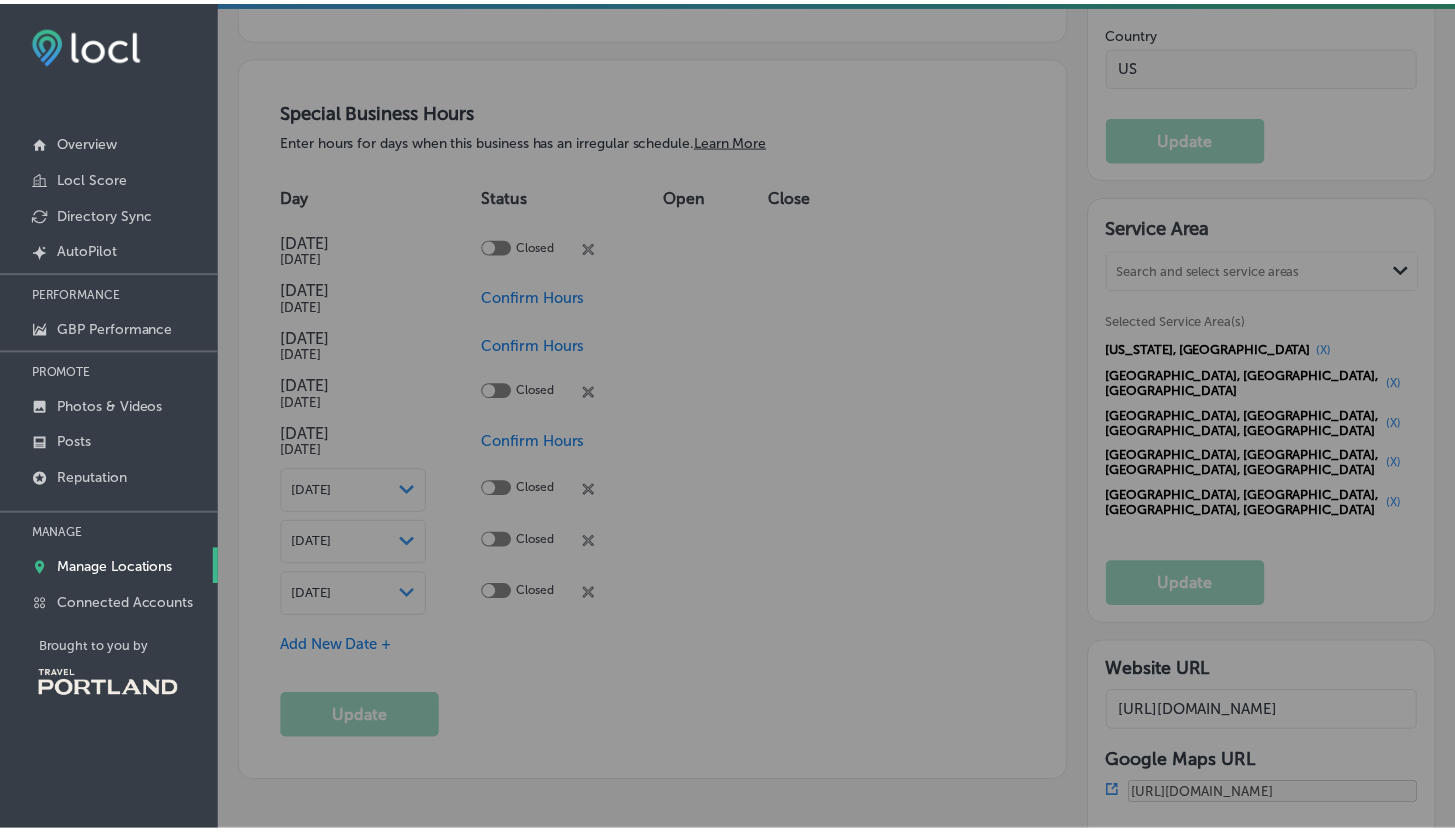 scroll, scrollTop: 2147, scrollLeft: 0, axis: vertical 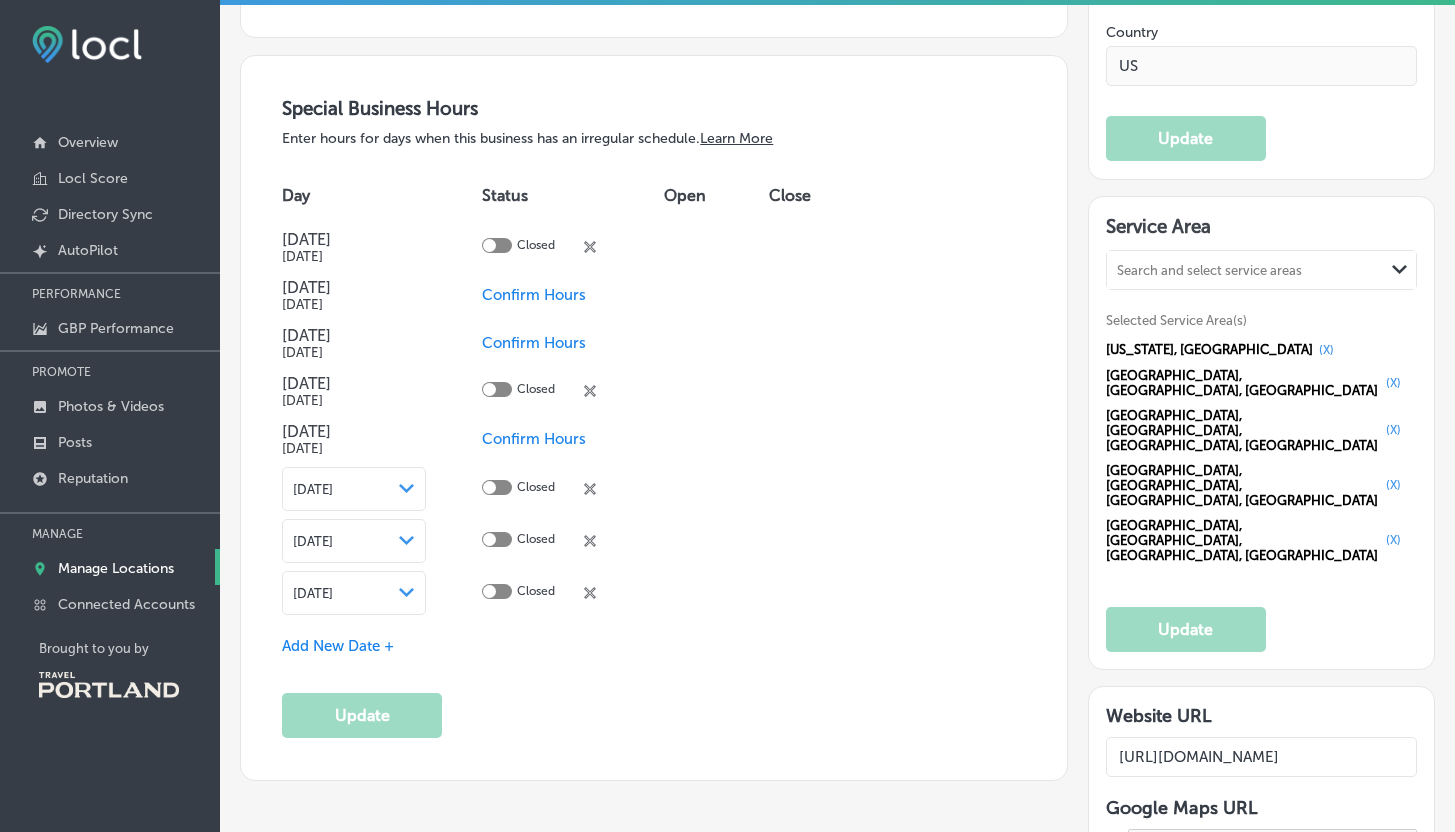click on "Add New Date +" at bounding box center [338, 646] 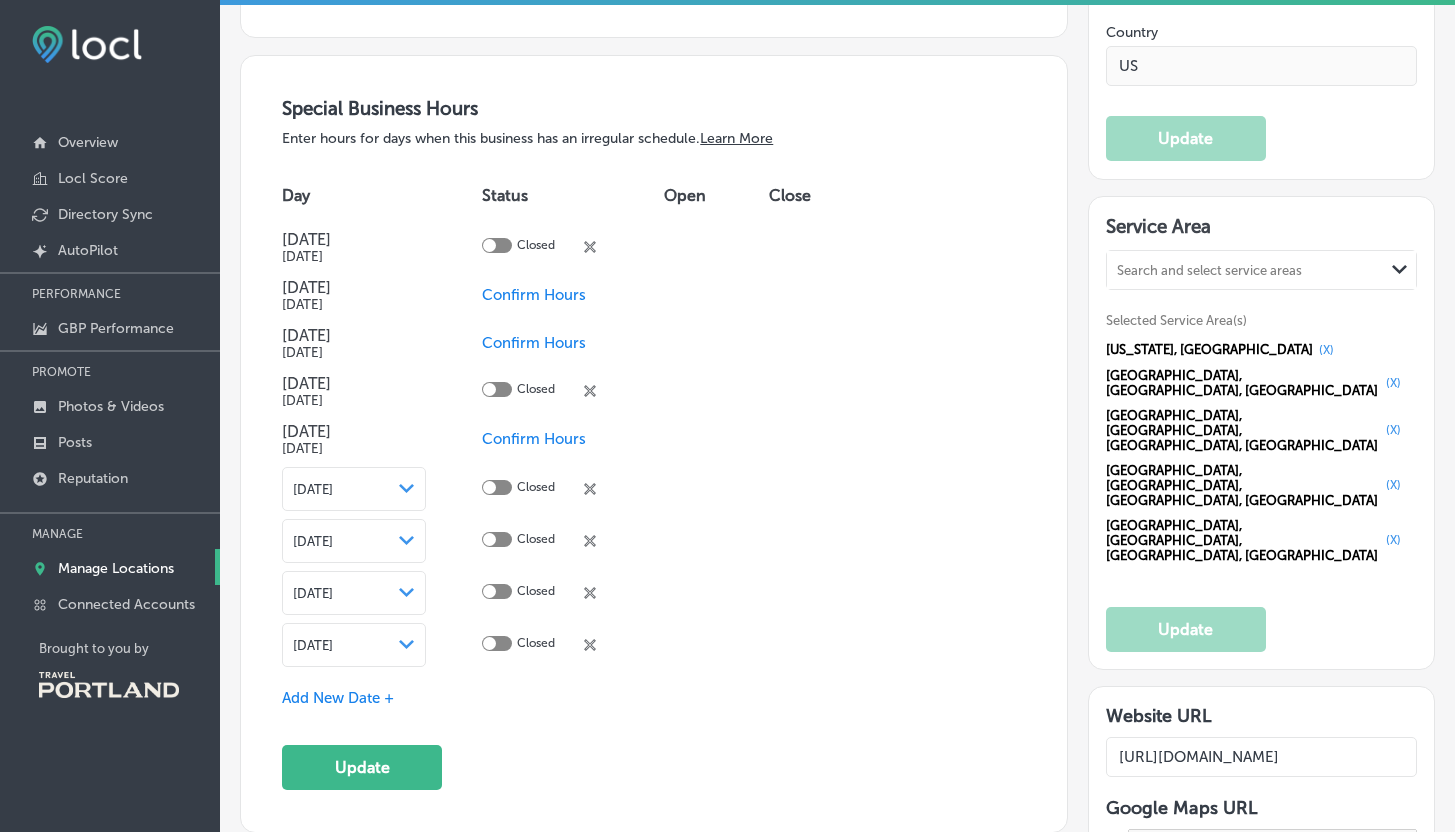 click on "[DATE]" at bounding box center [313, 645] 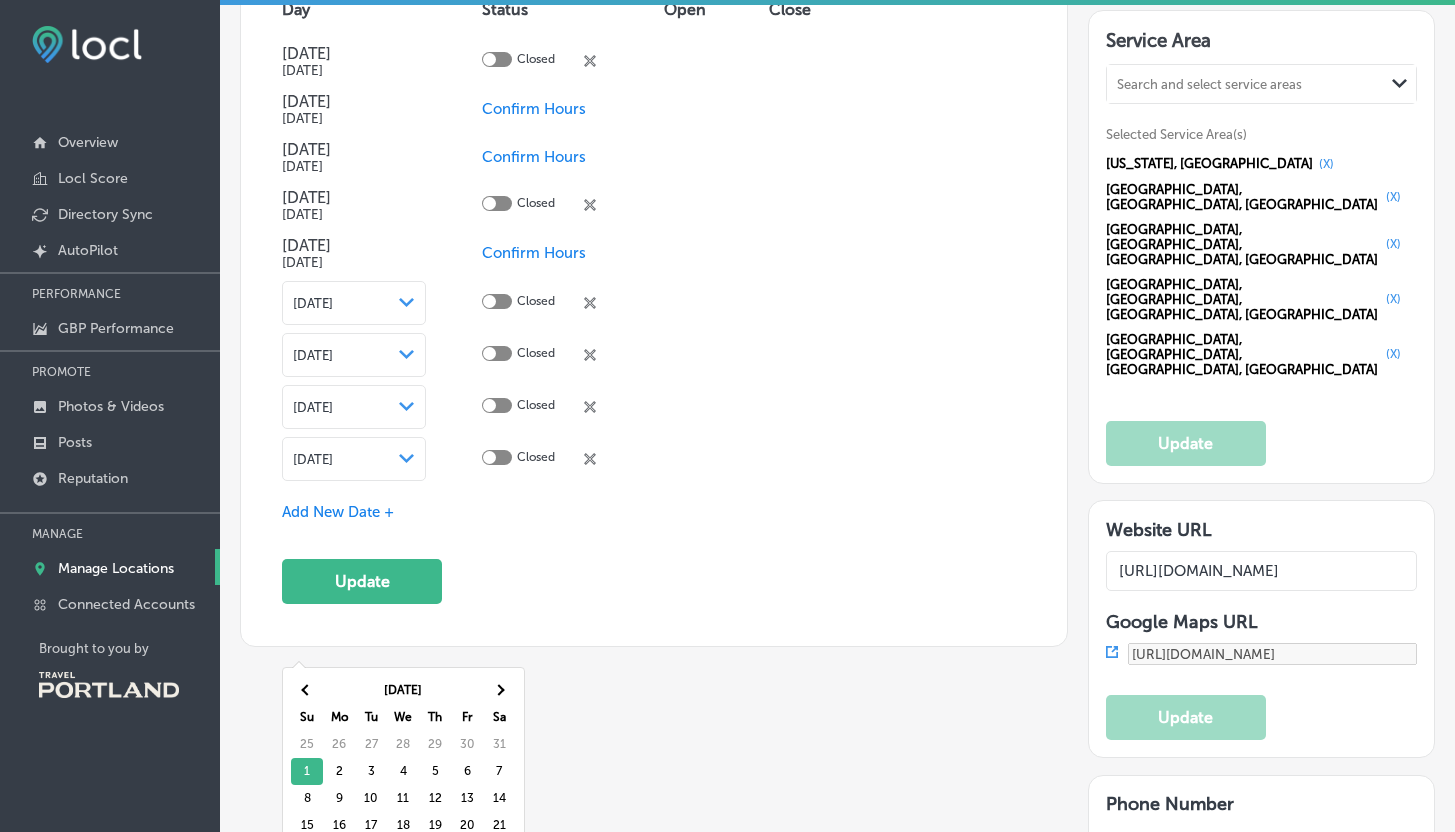 scroll, scrollTop: 2356, scrollLeft: 0, axis: vertical 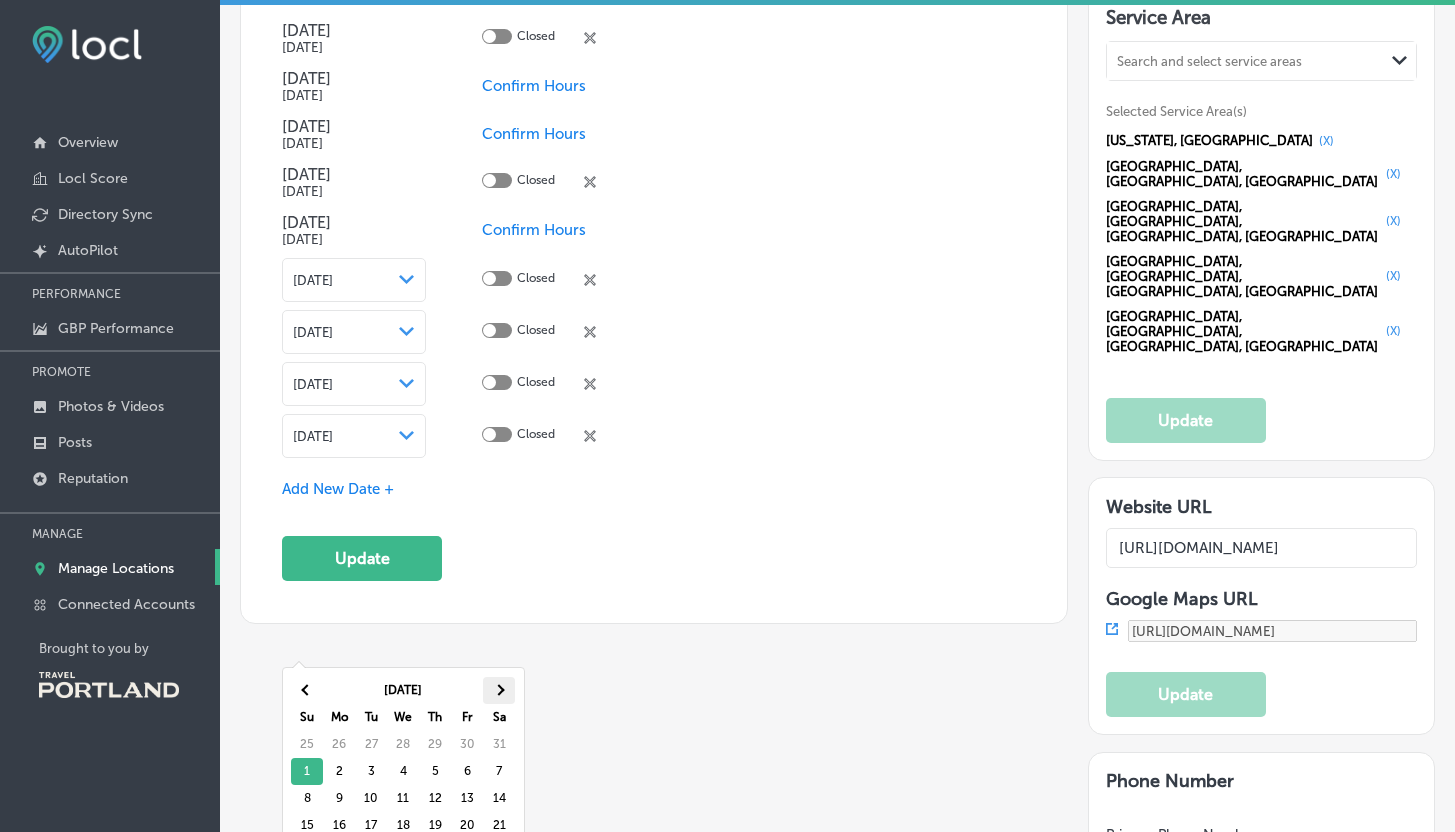 click at bounding box center [499, 690] 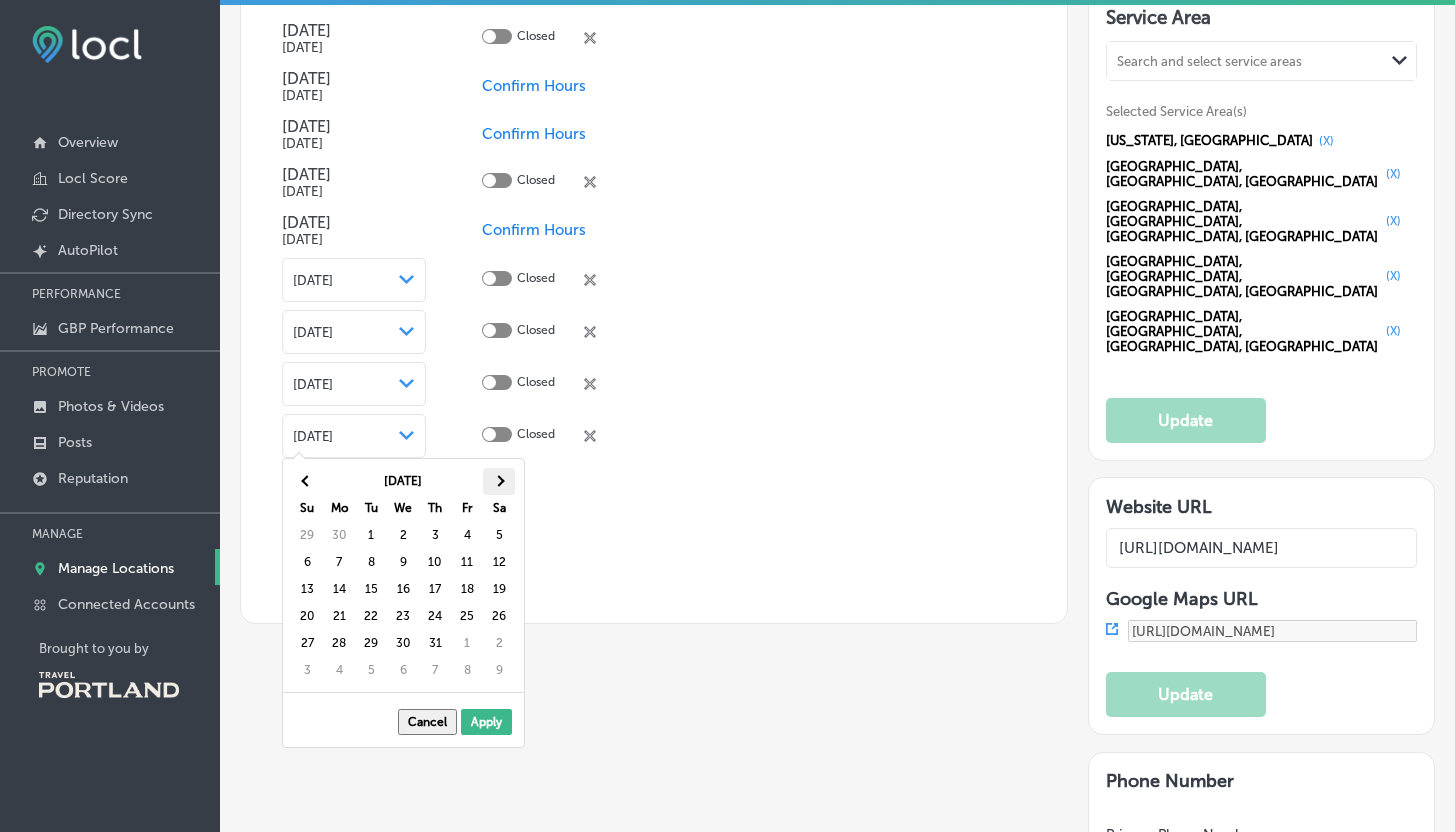 click at bounding box center [499, 481] 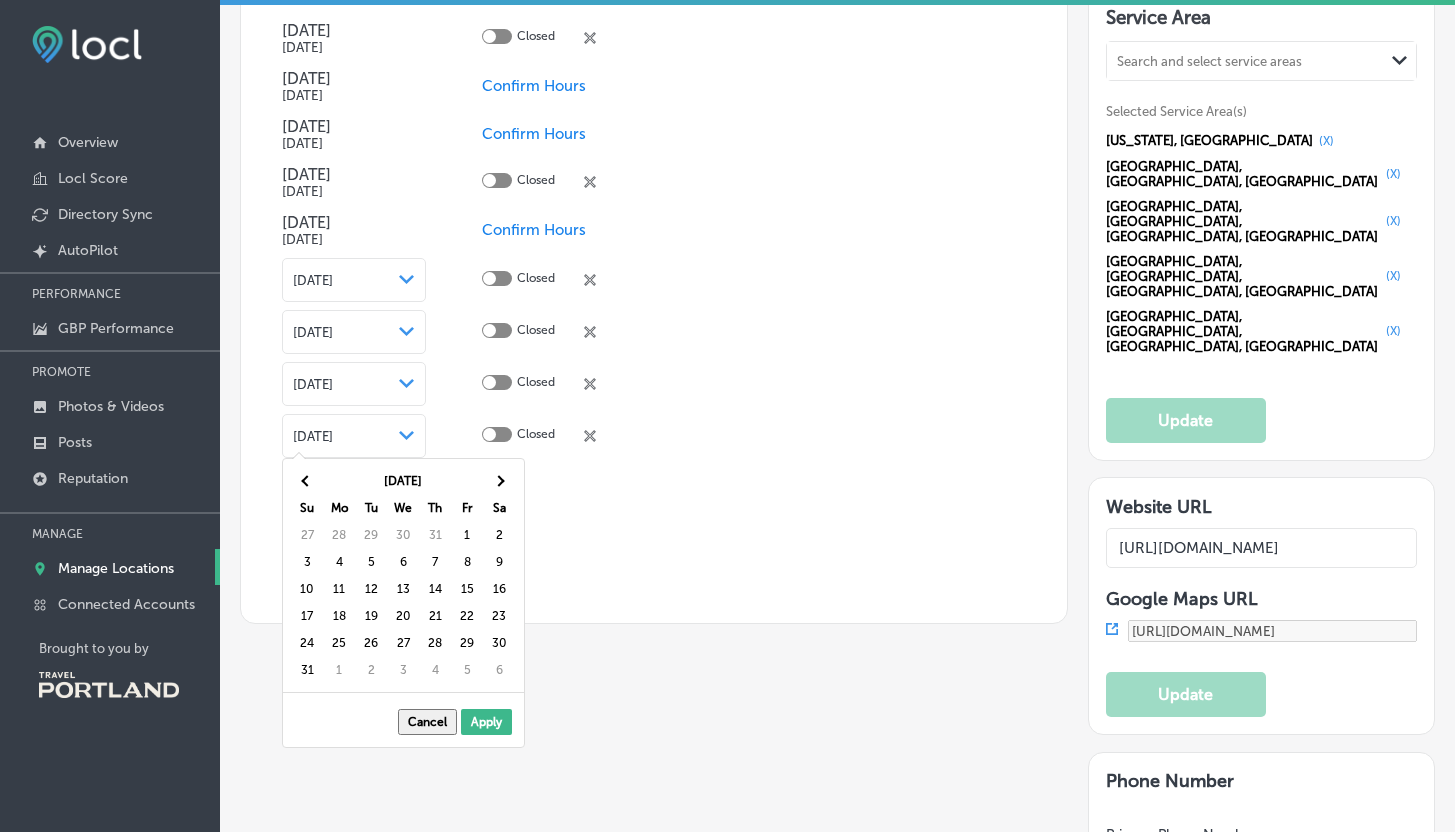 click at bounding box center (499, 481) 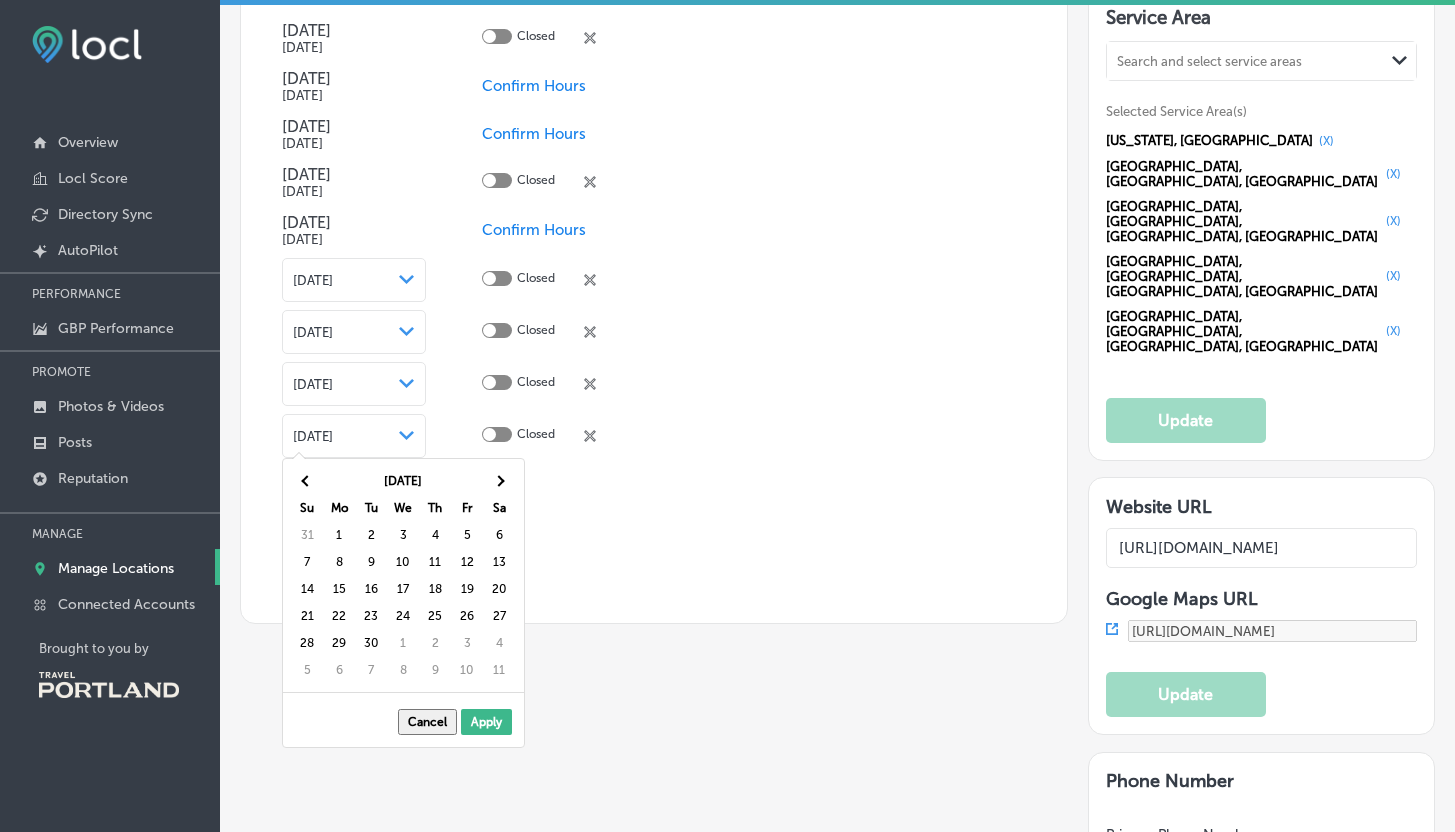 click at bounding box center [499, 481] 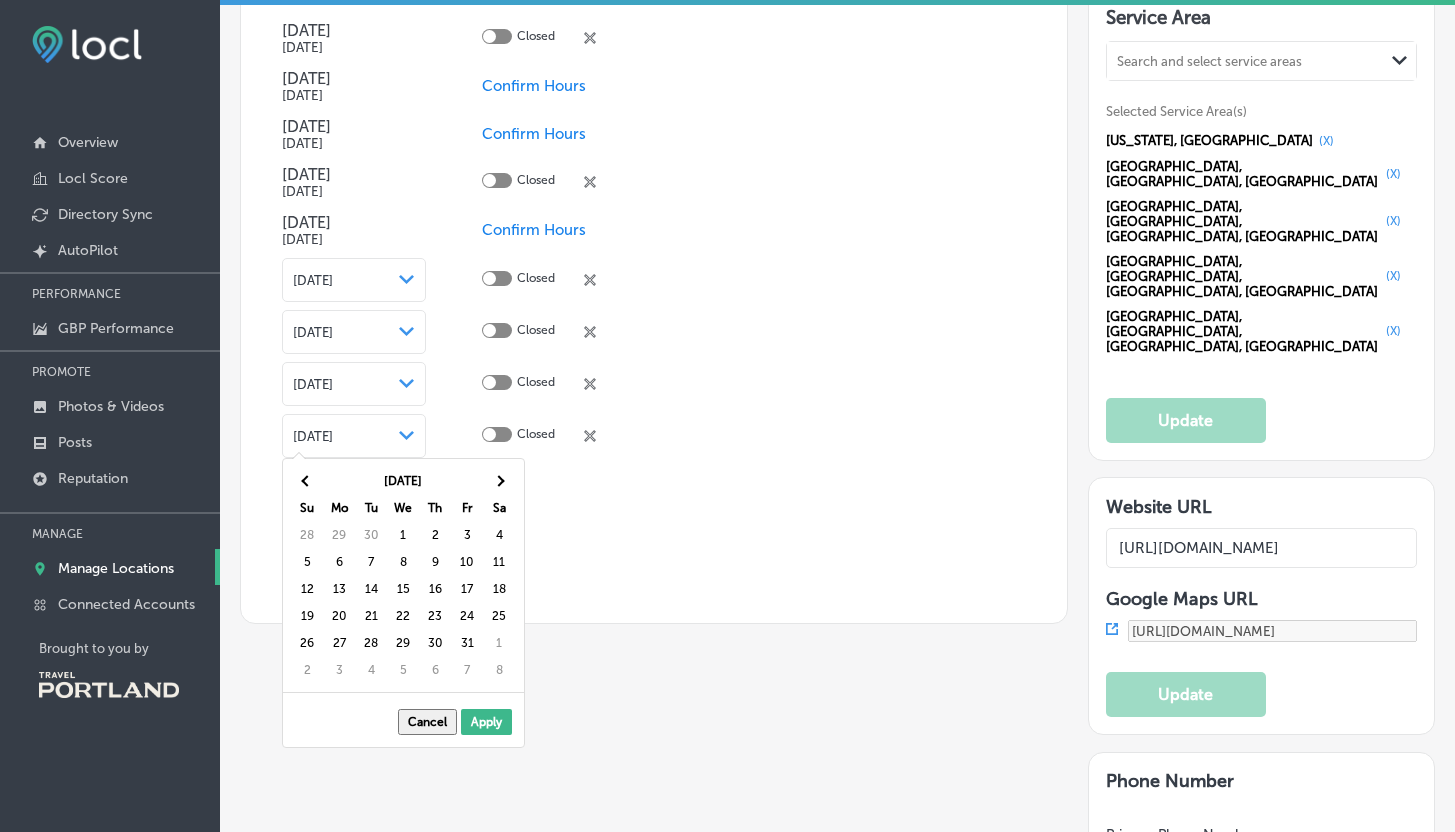 click at bounding box center [499, 481] 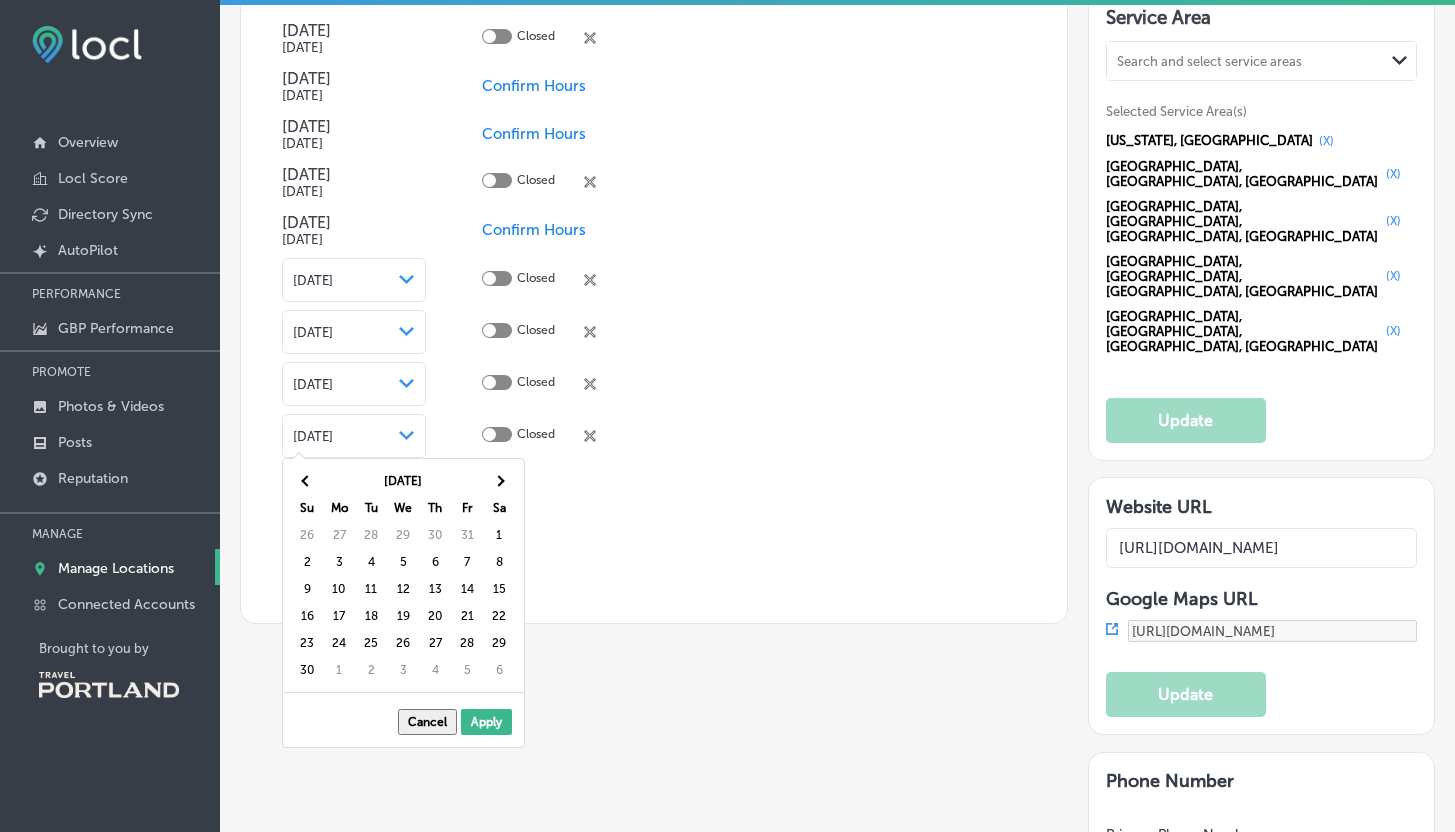 click at bounding box center (499, 481) 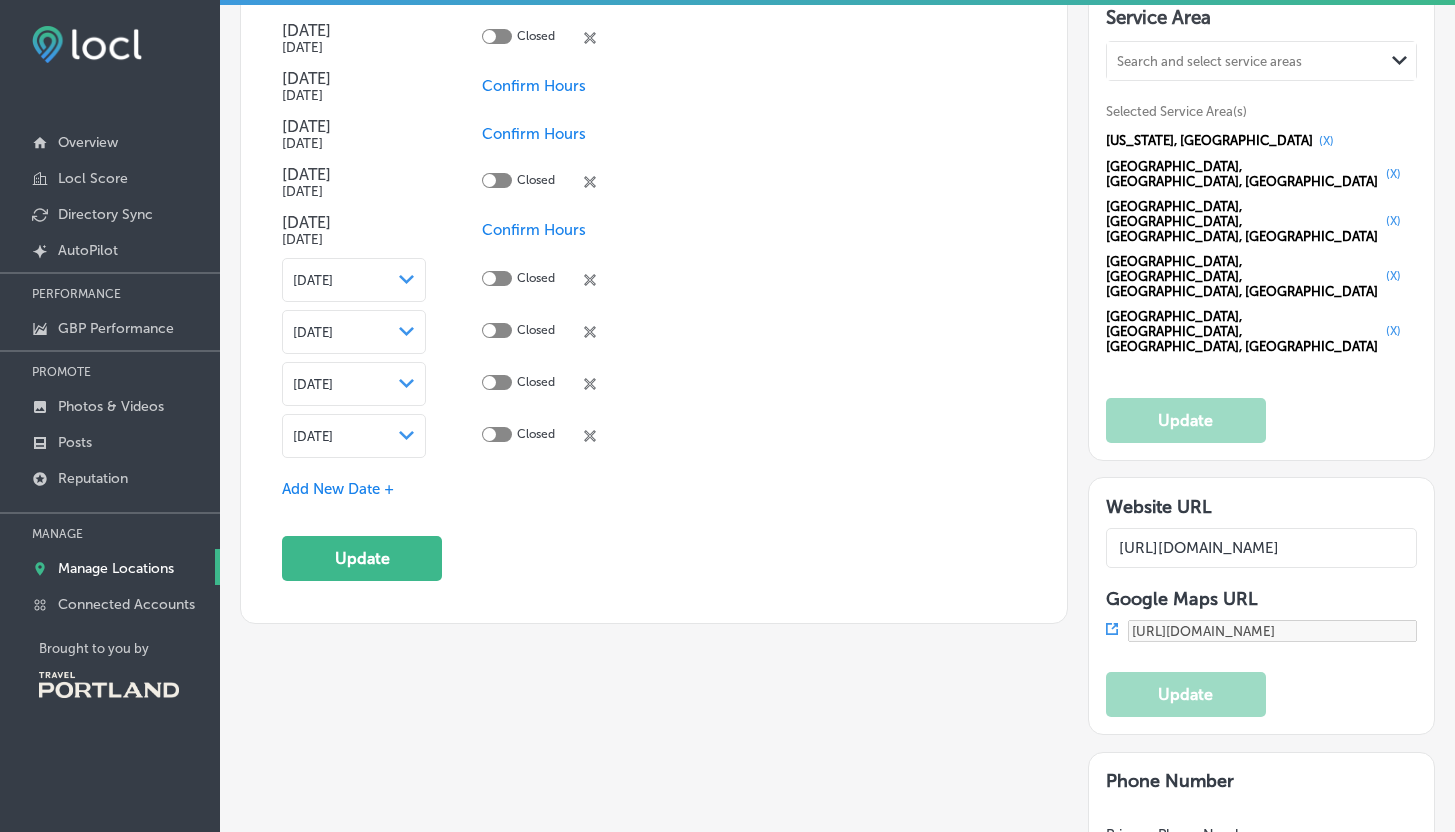 click on "Add New Date +" at bounding box center [338, 489] 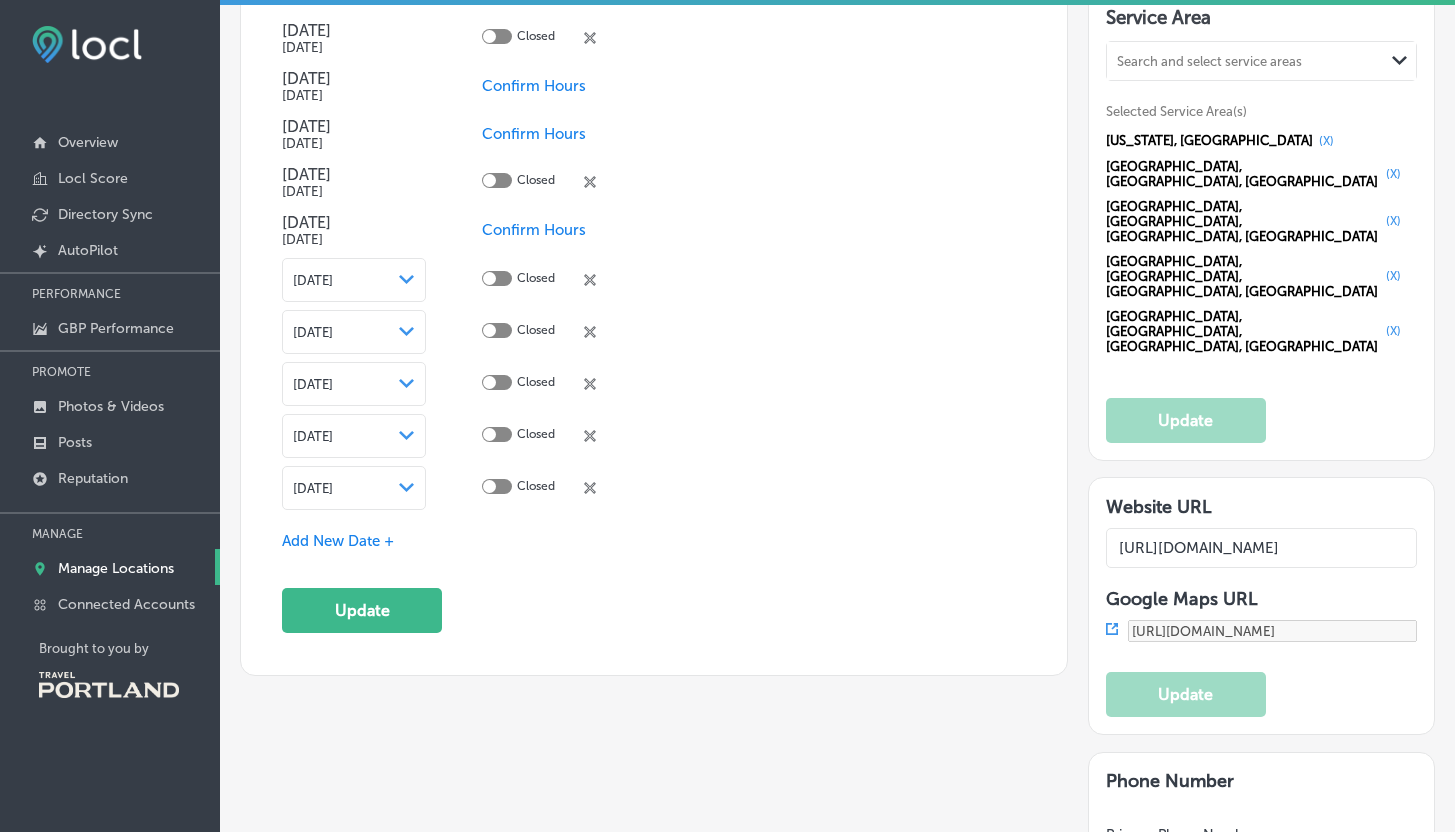 click on "Path
Created with Sketch." 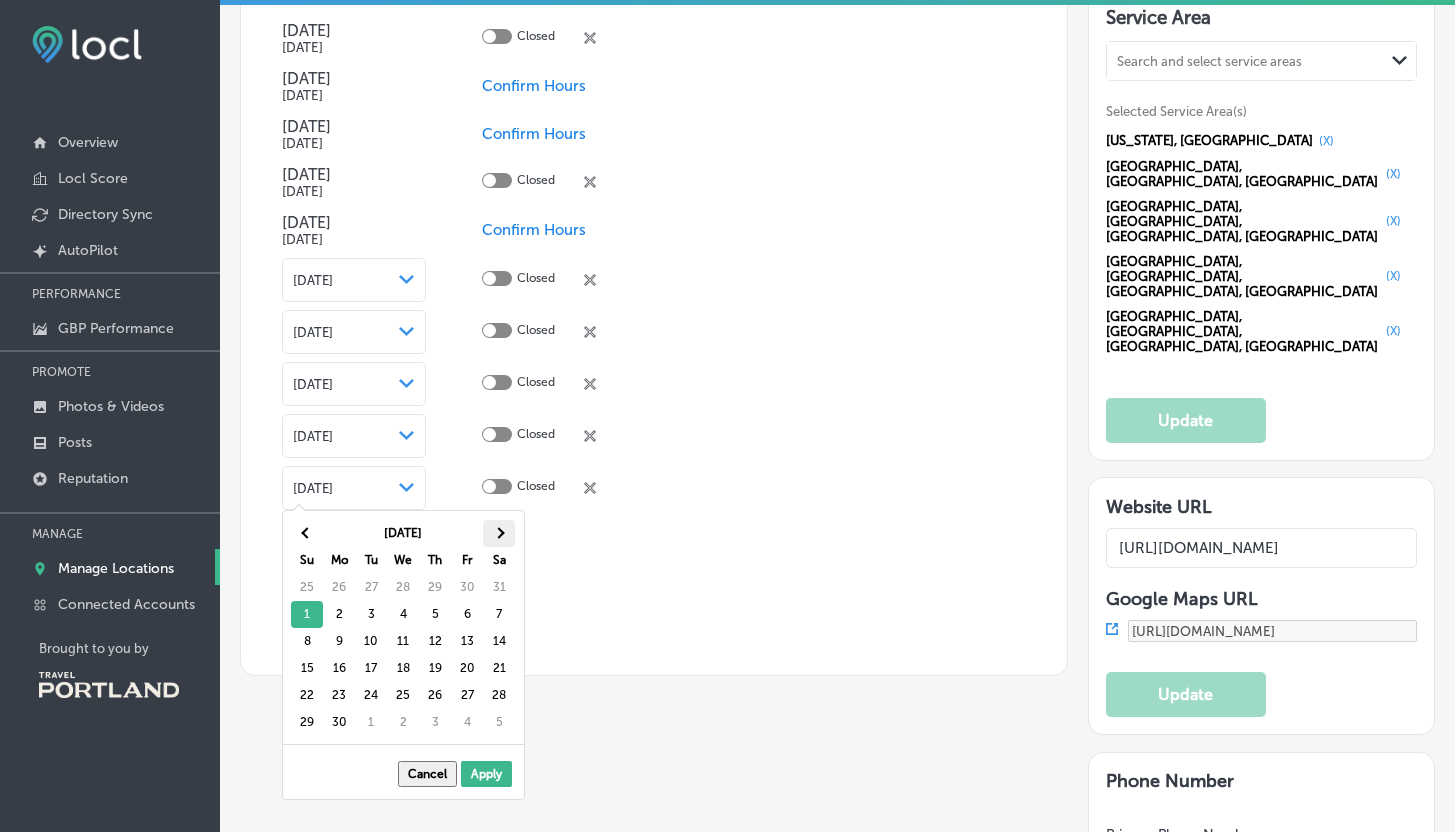 click at bounding box center (499, 532) 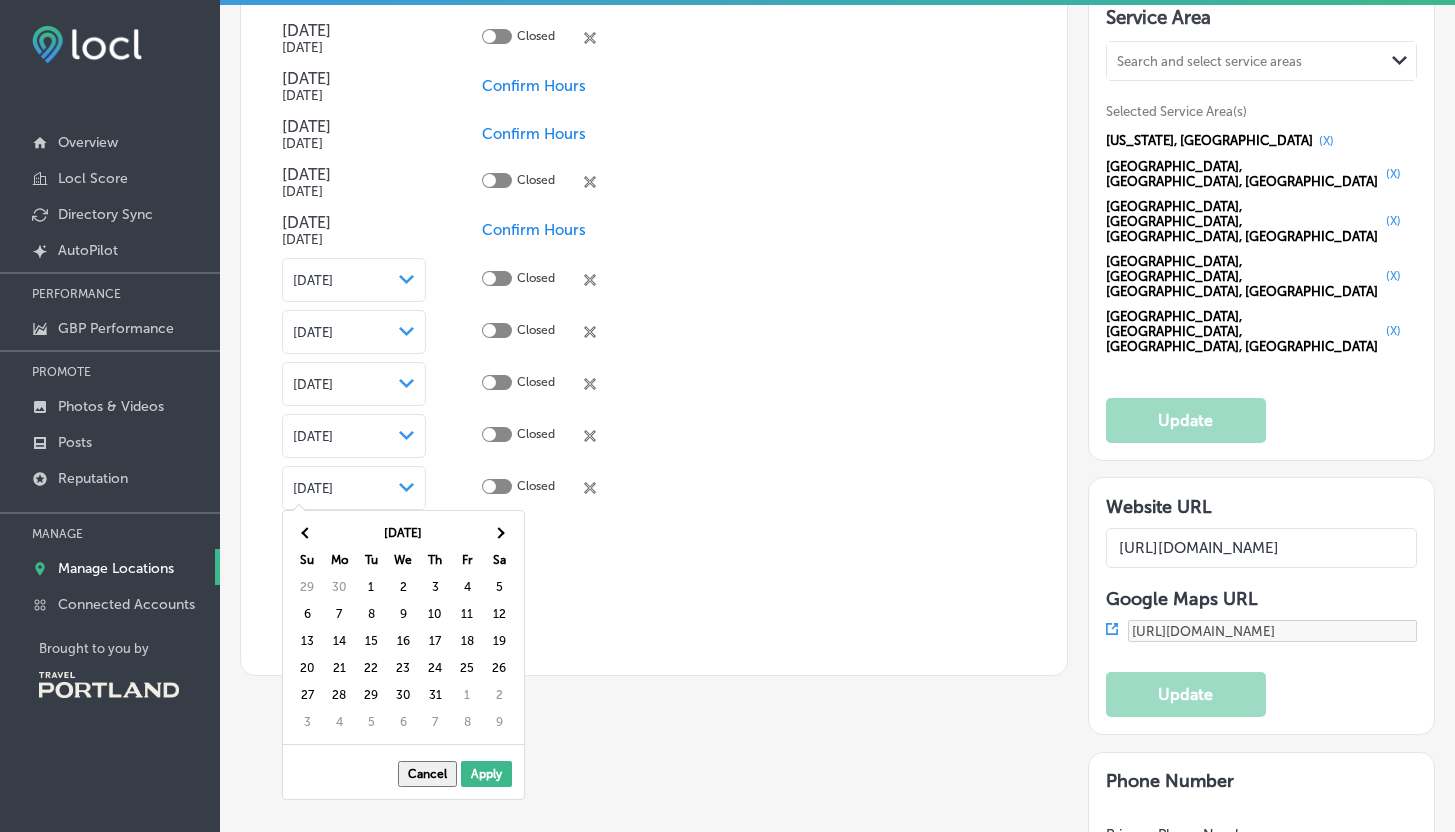 click at bounding box center (499, 532) 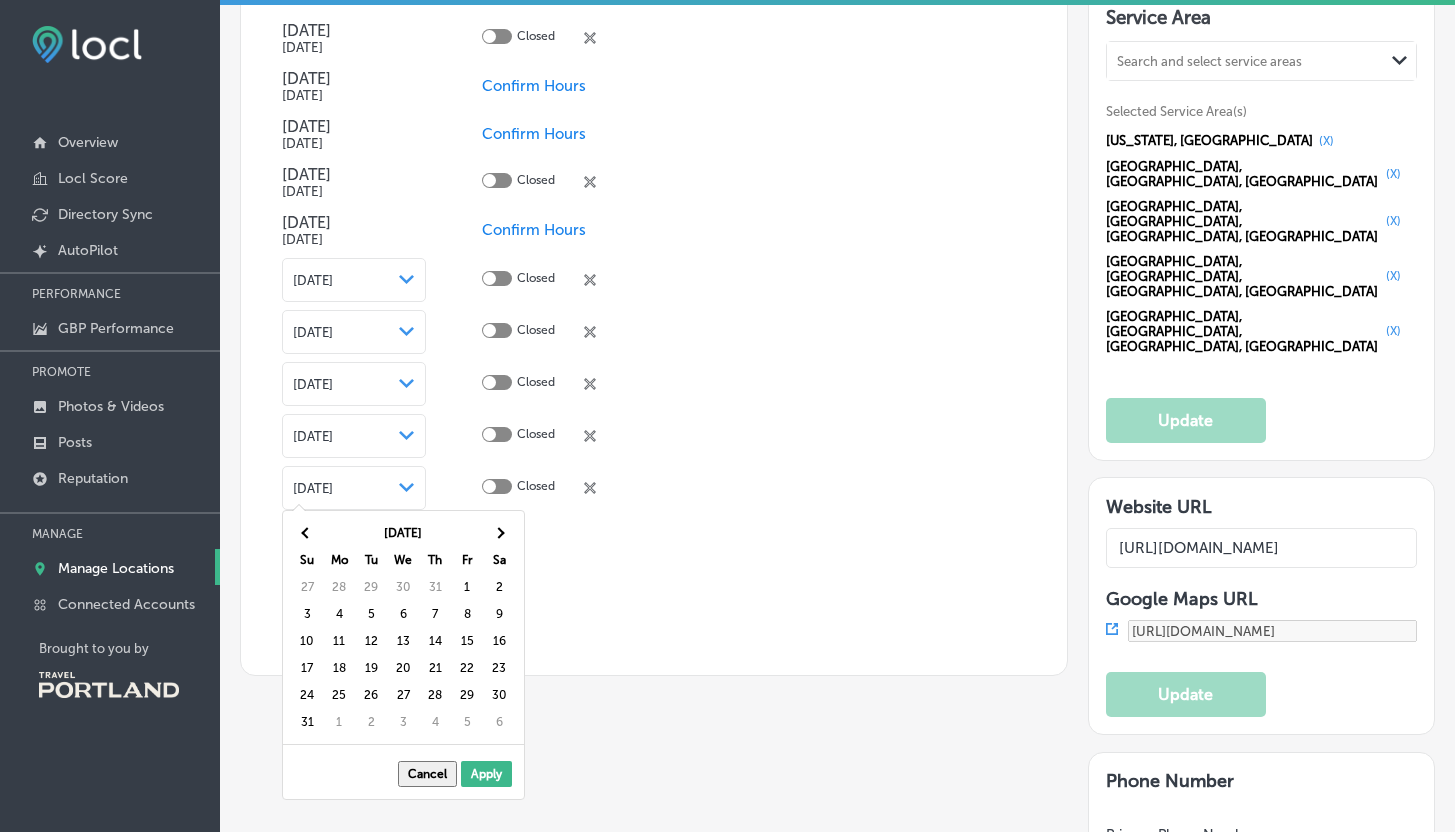 click at bounding box center [499, 532] 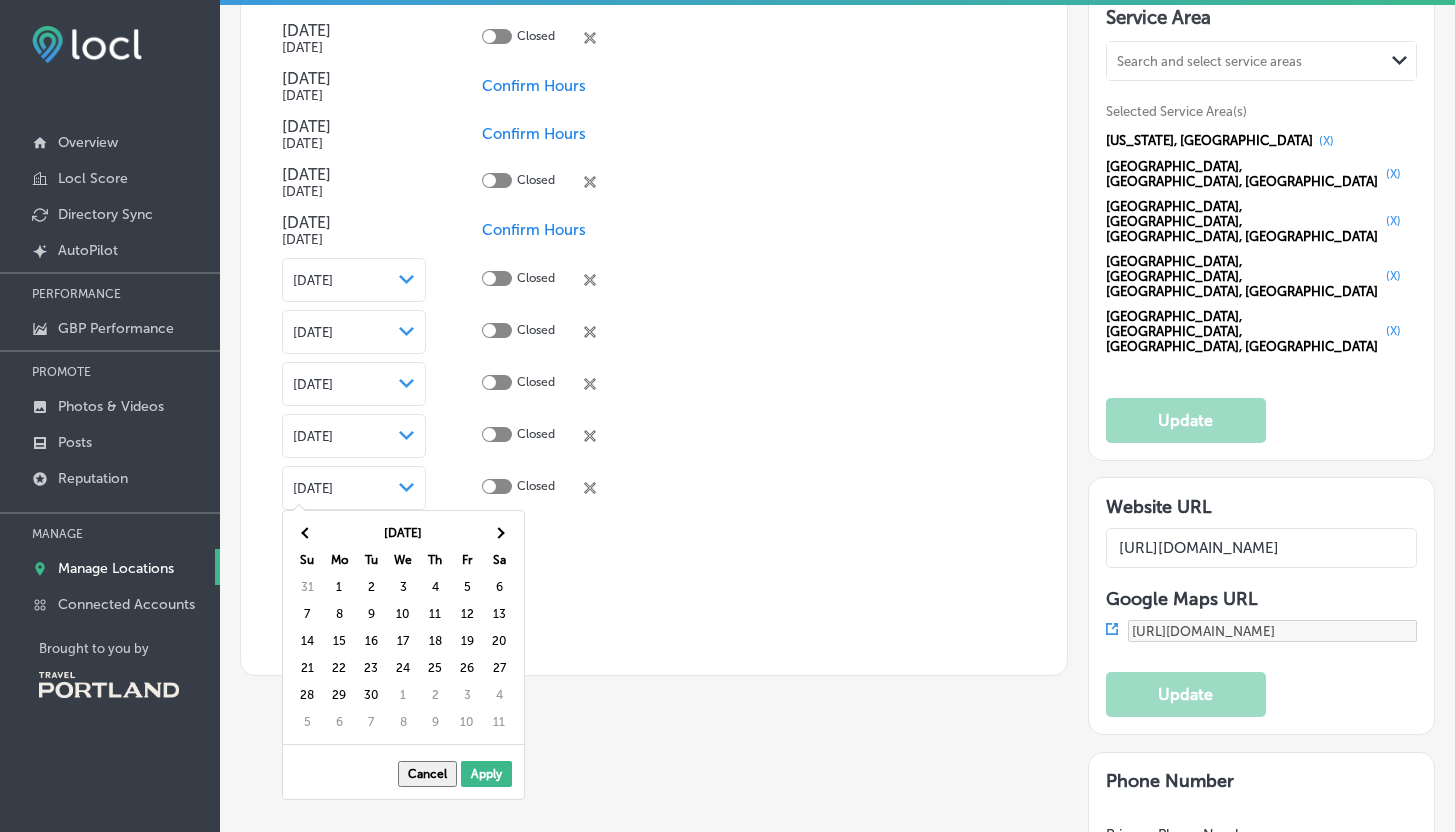 click at bounding box center [499, 532] 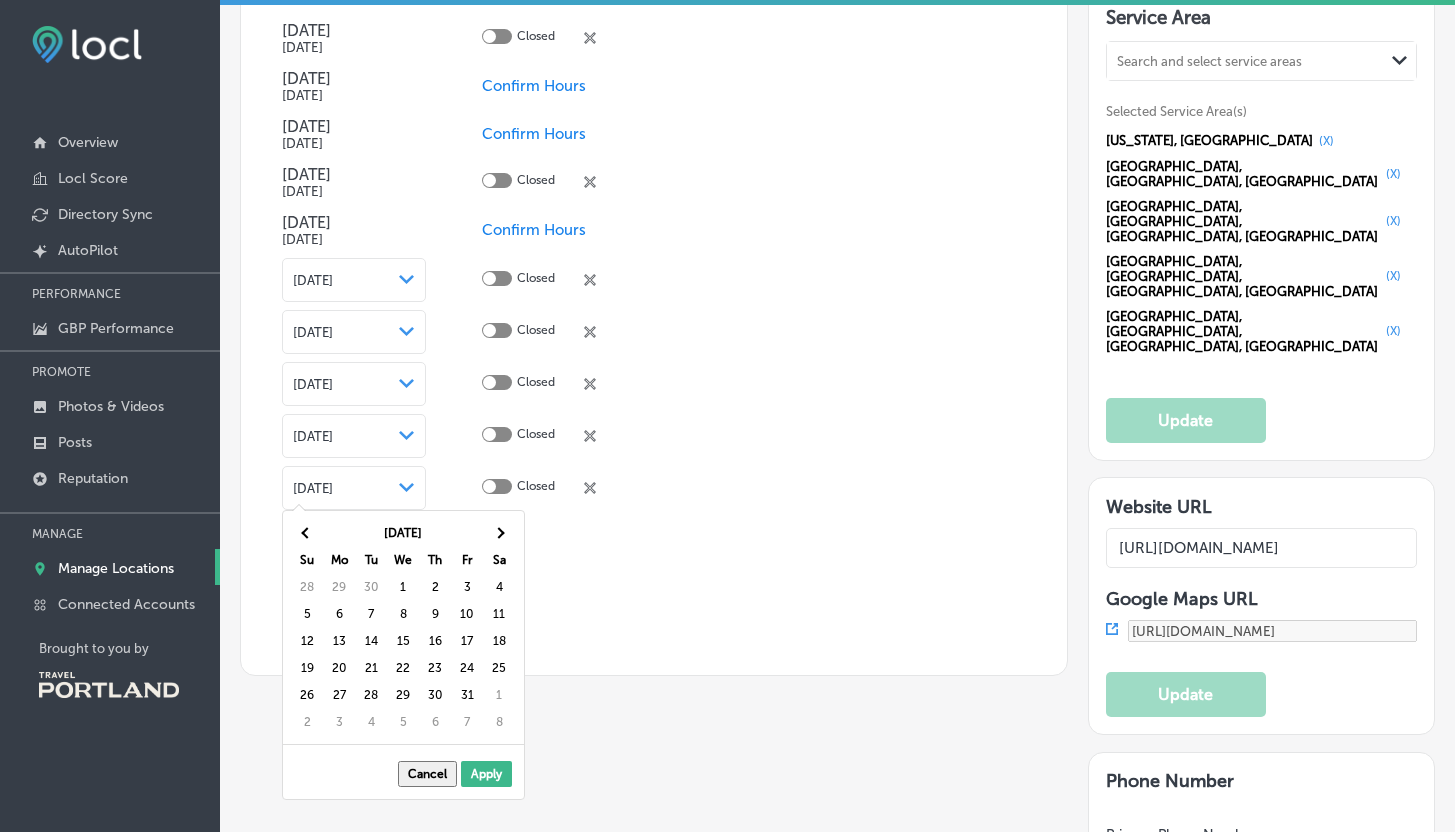click at bounding box center [499, 532] 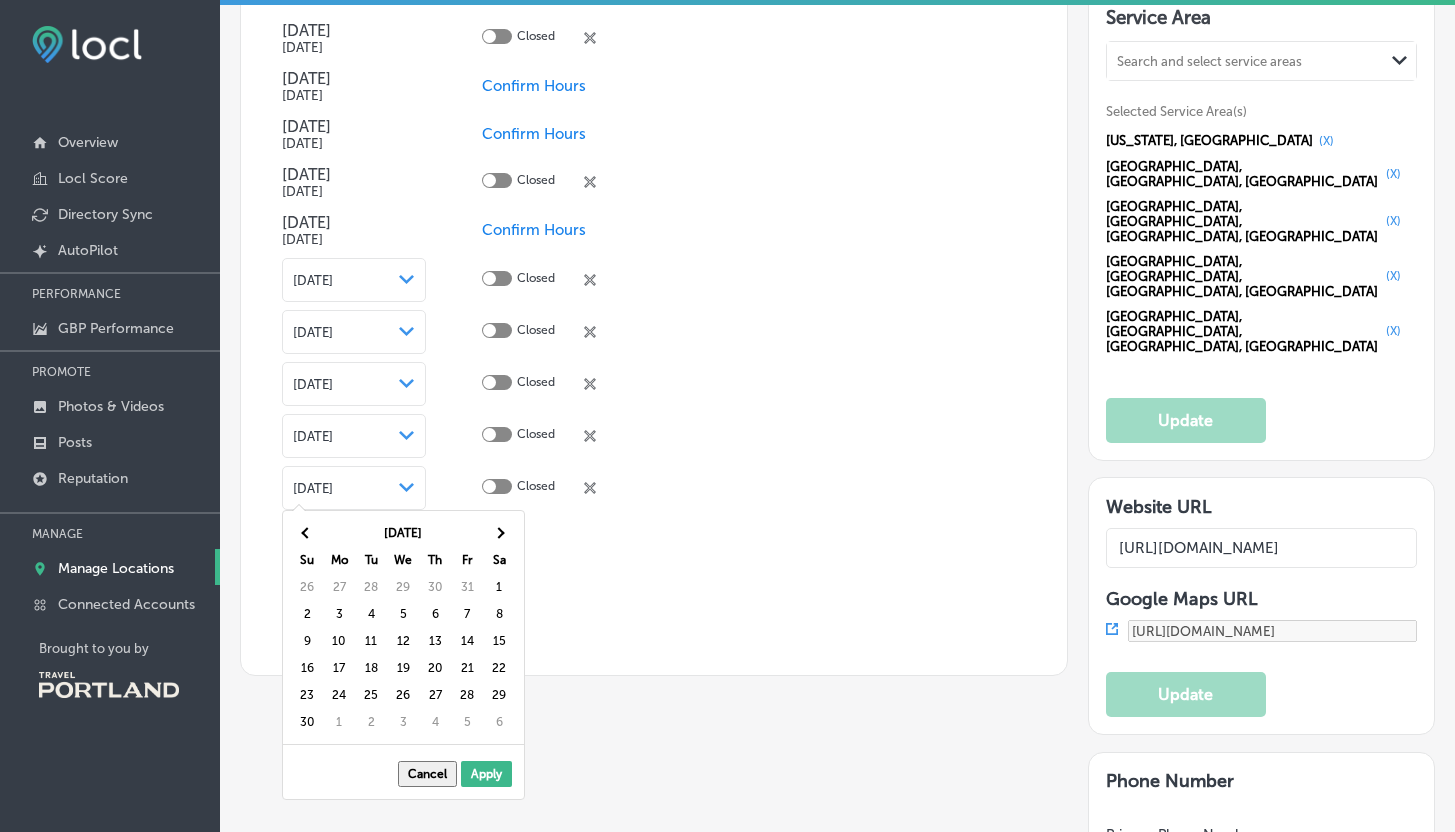 click at bounding box center (499, 532) 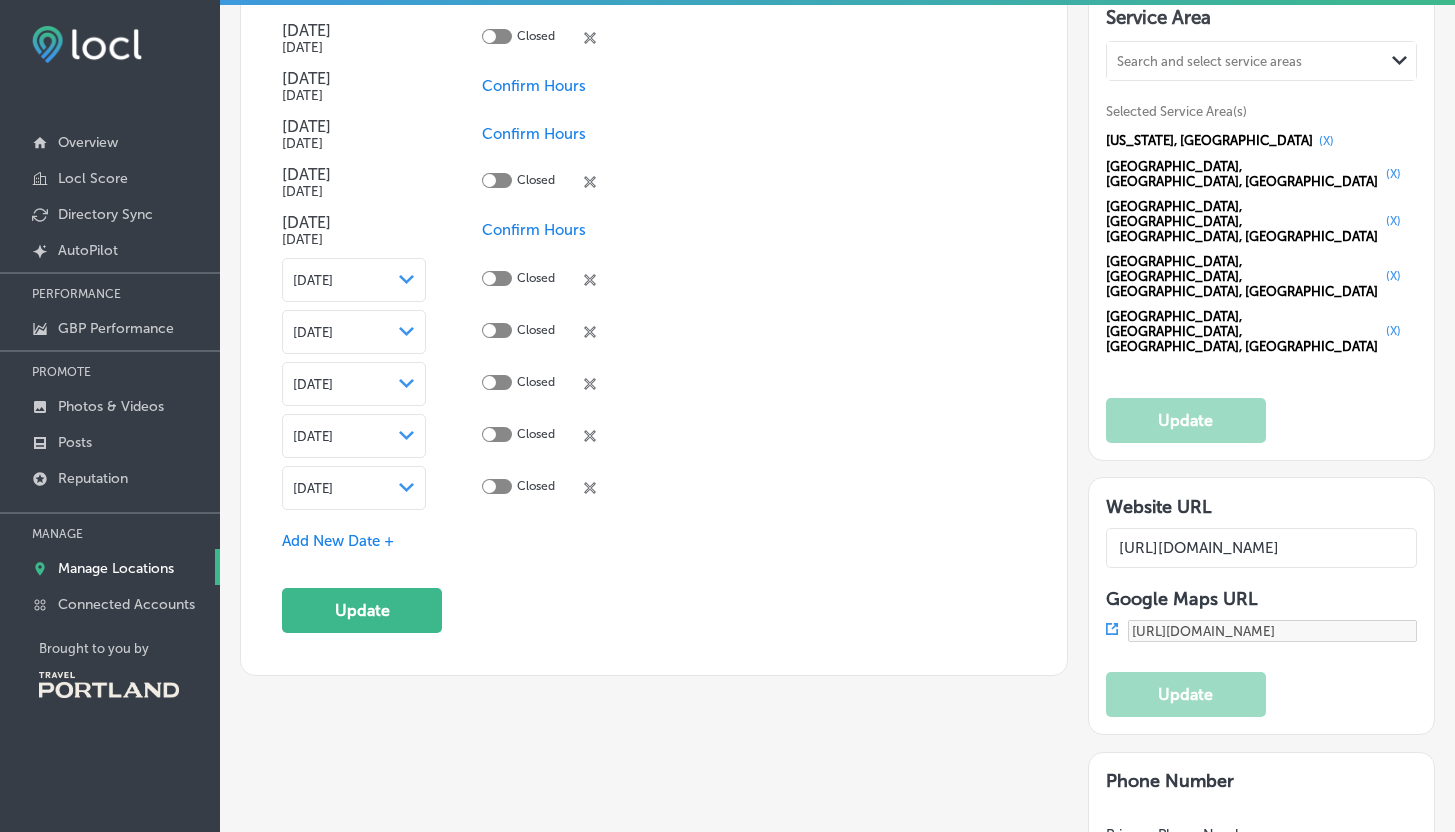 click on "Add New Date +" at bounding box center [338, 541] 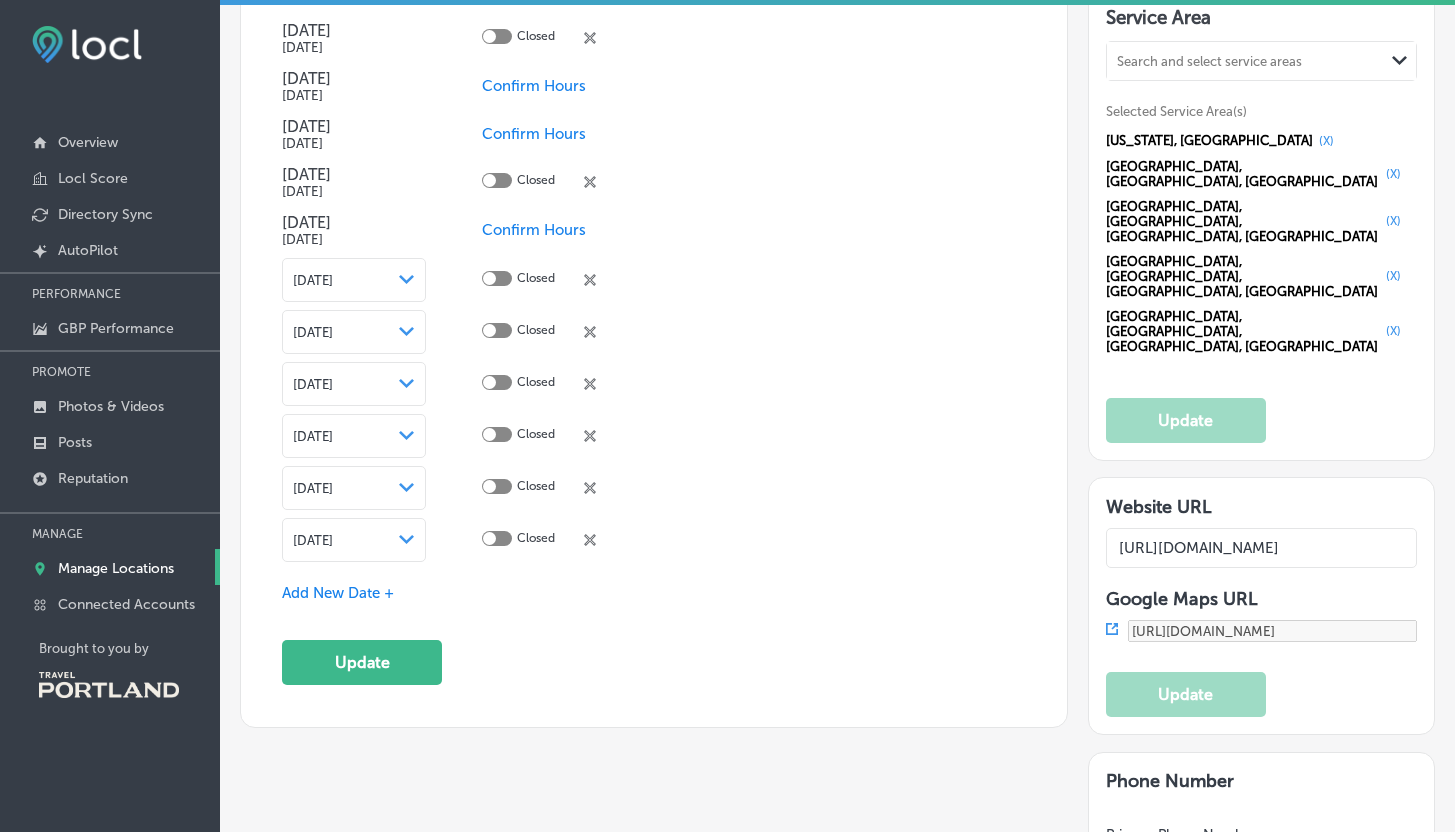 click on "[DATE]
Path
Created with Sketch." at bounding box center (354, 540) 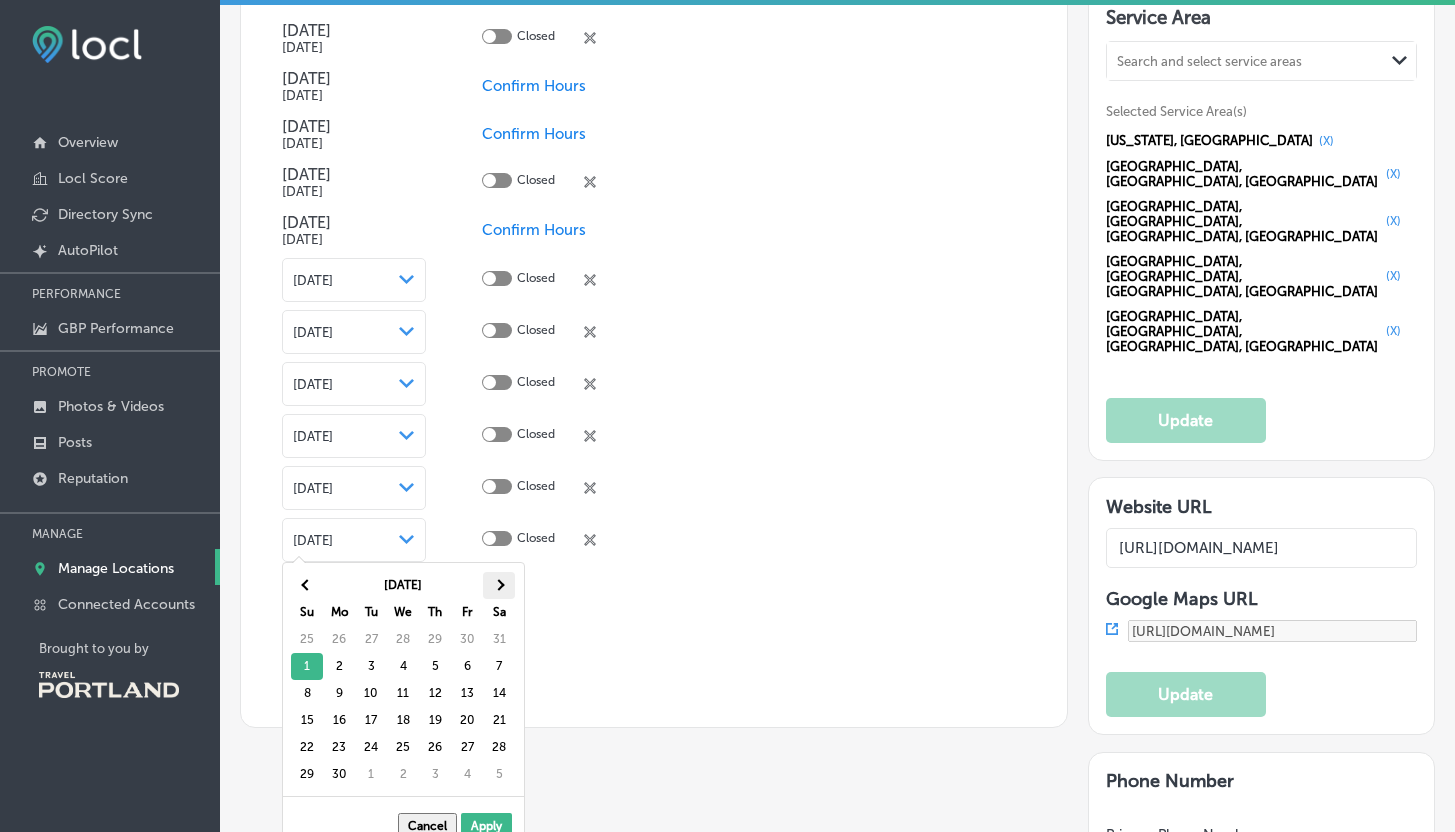 click at bounding box center [499, 585] 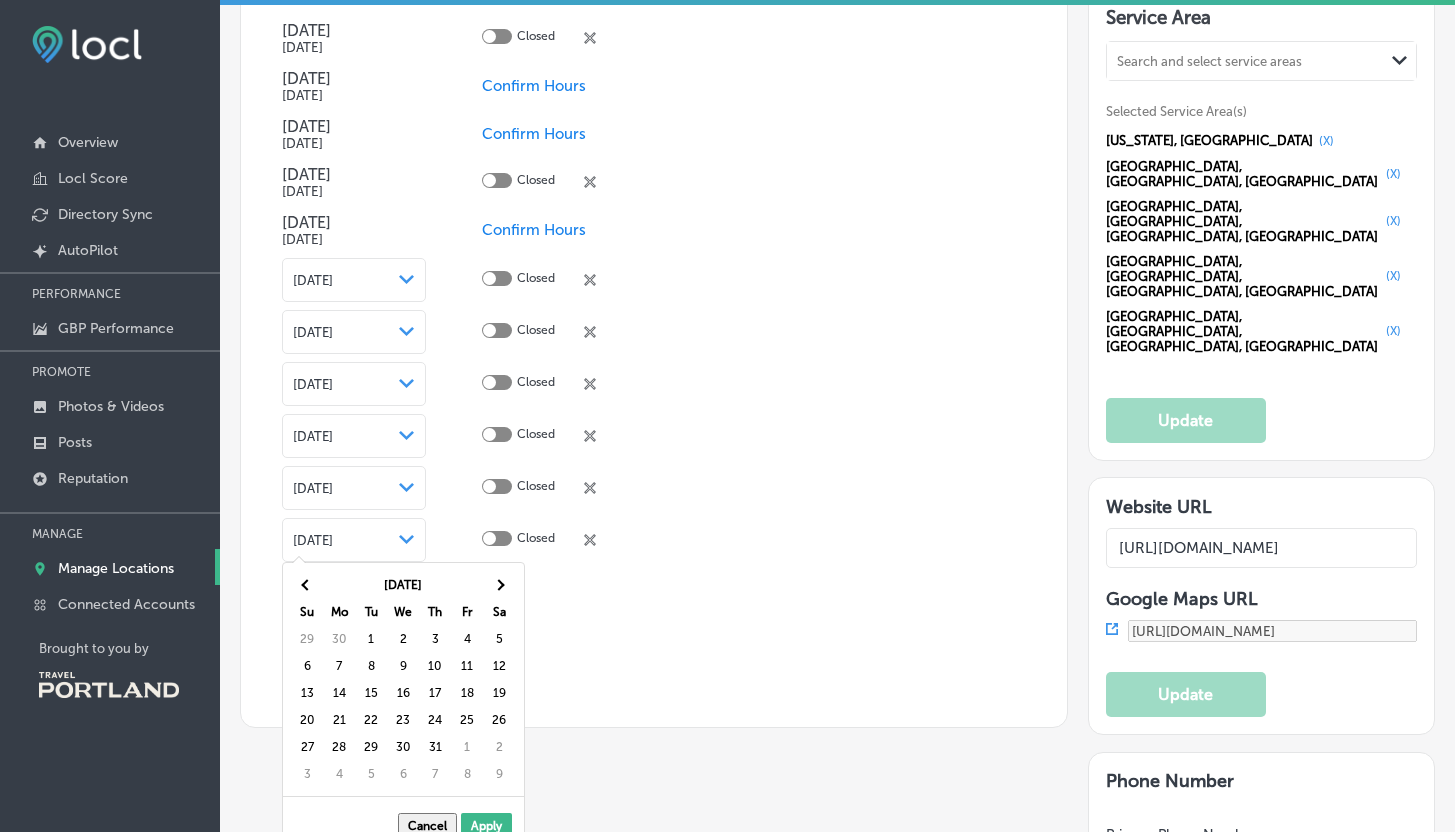 click at bounding box center (499, 585) 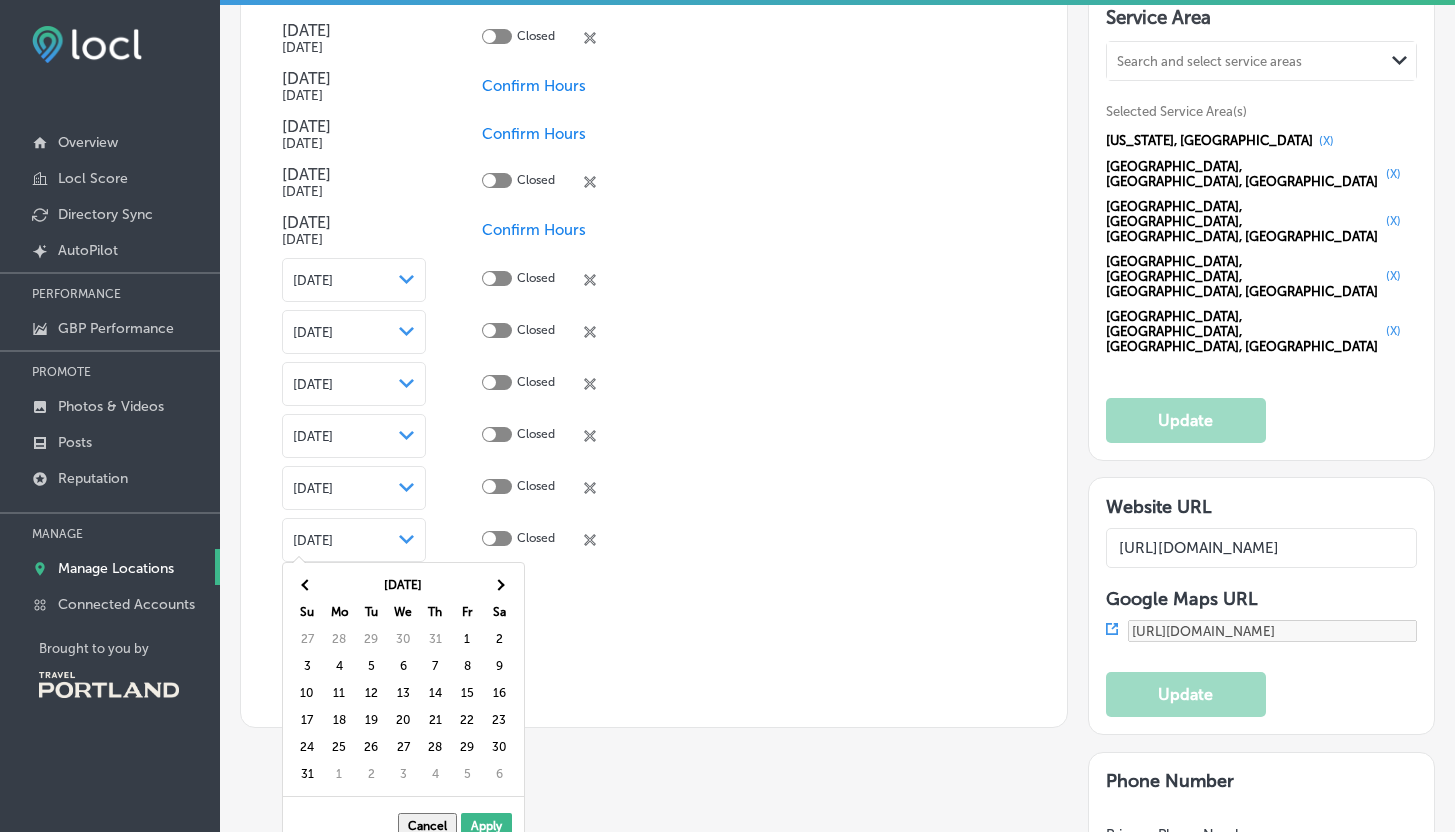 click at bounding box center [499, 585] 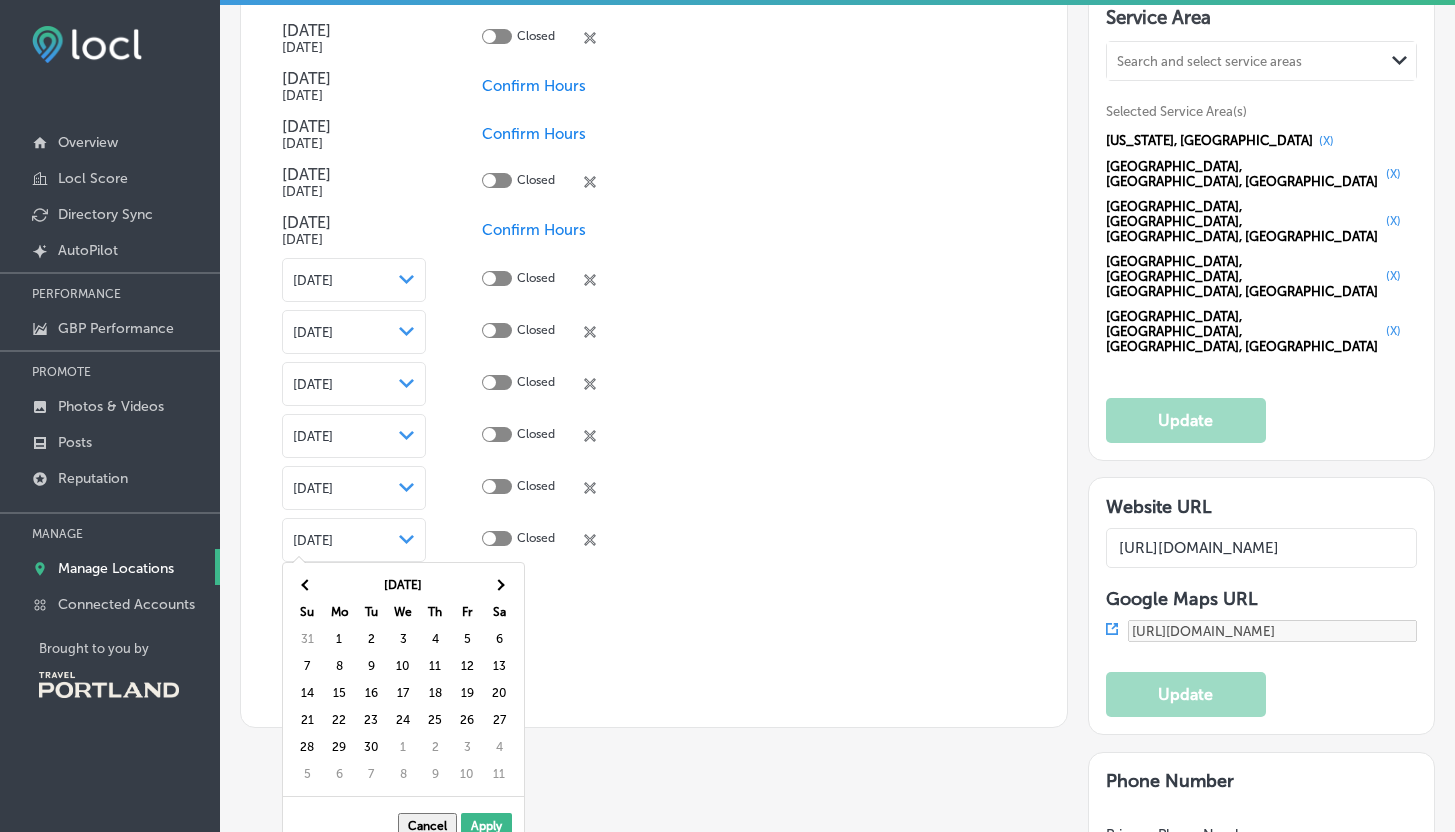click at bounding box center [499, 585] 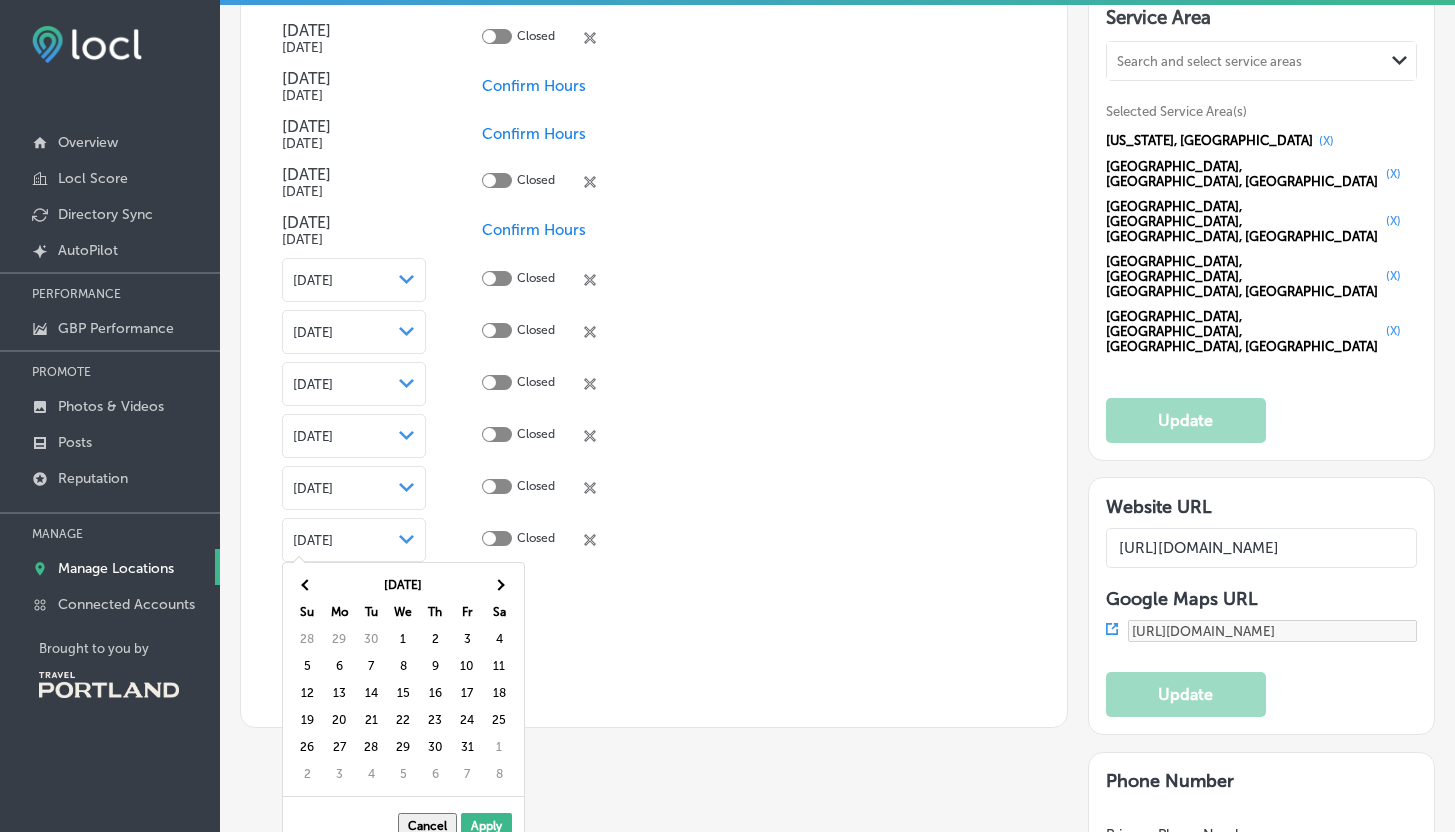 click at bounding box center (499, 585) 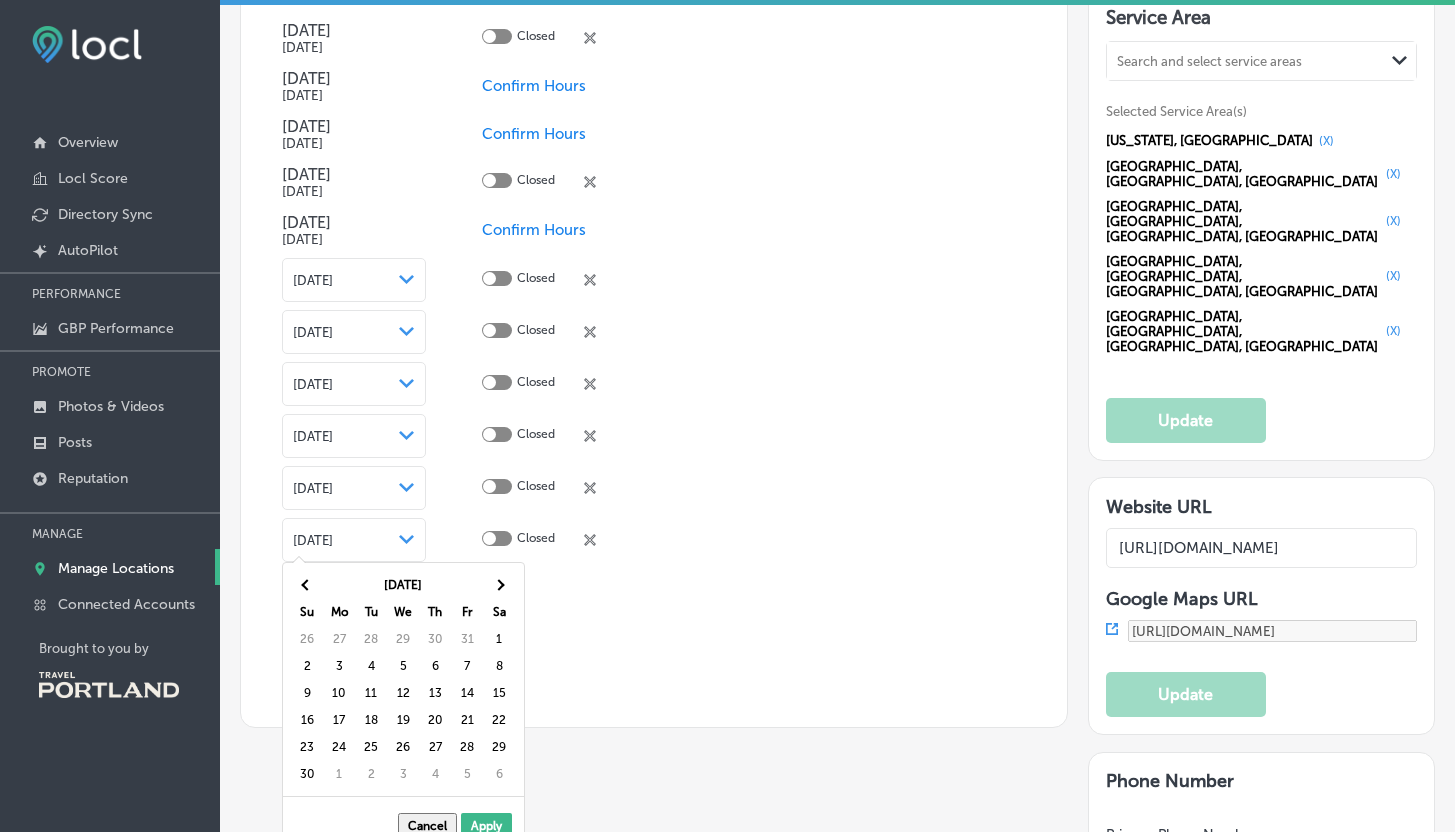 click at bounding box center [499, 585] 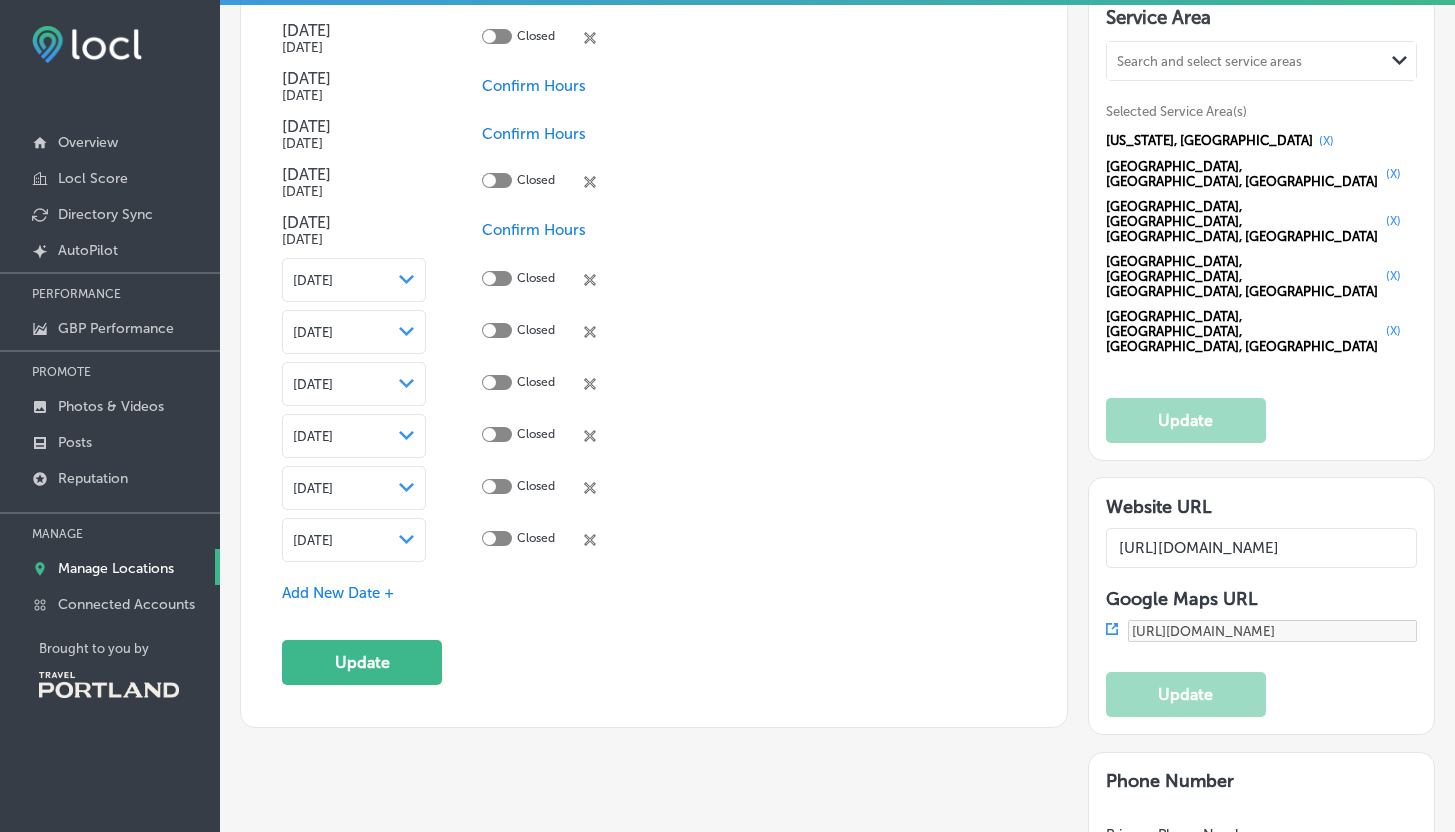 click on "Add New Date +" at bounding box center [338, 593] 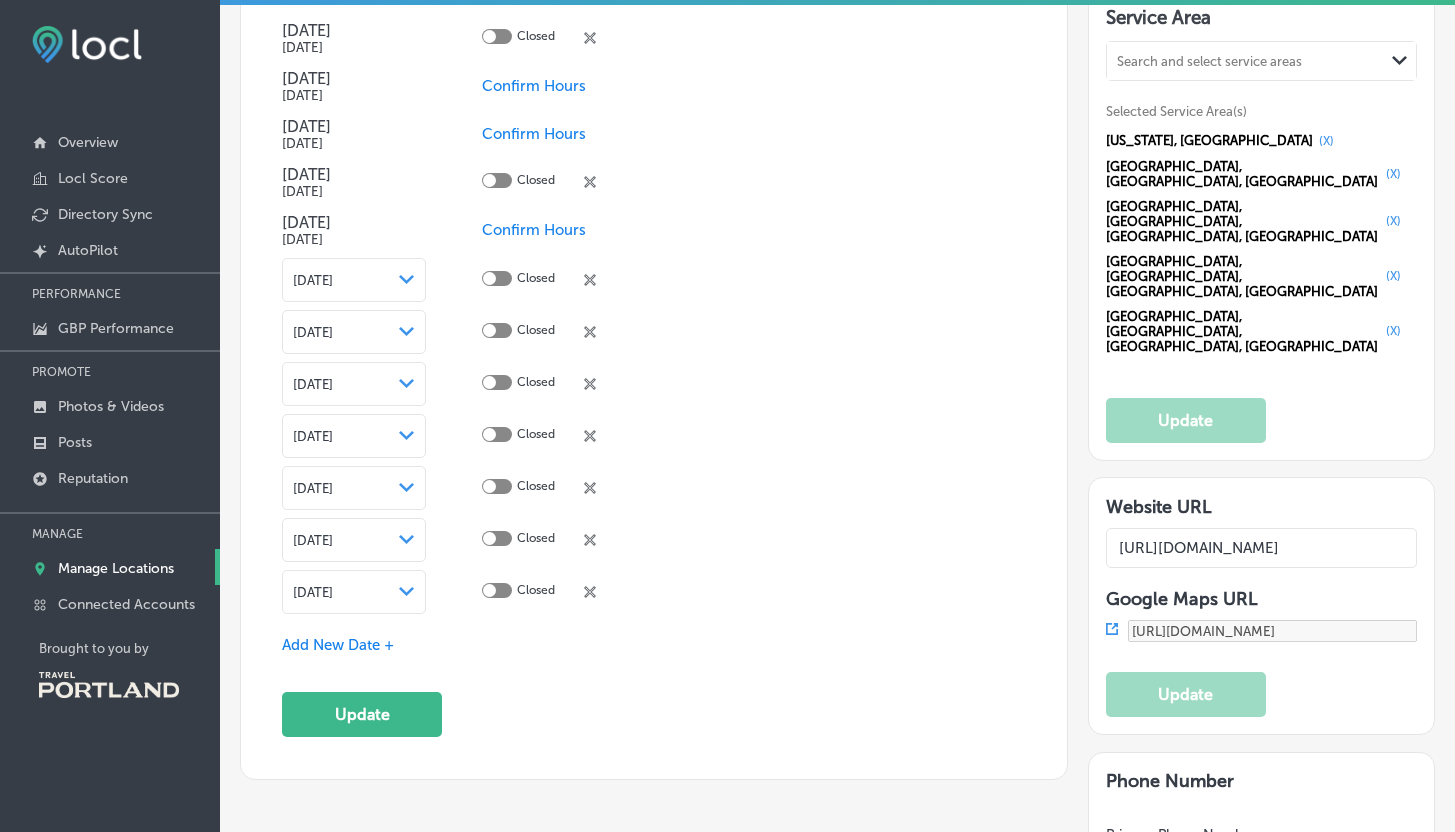 click 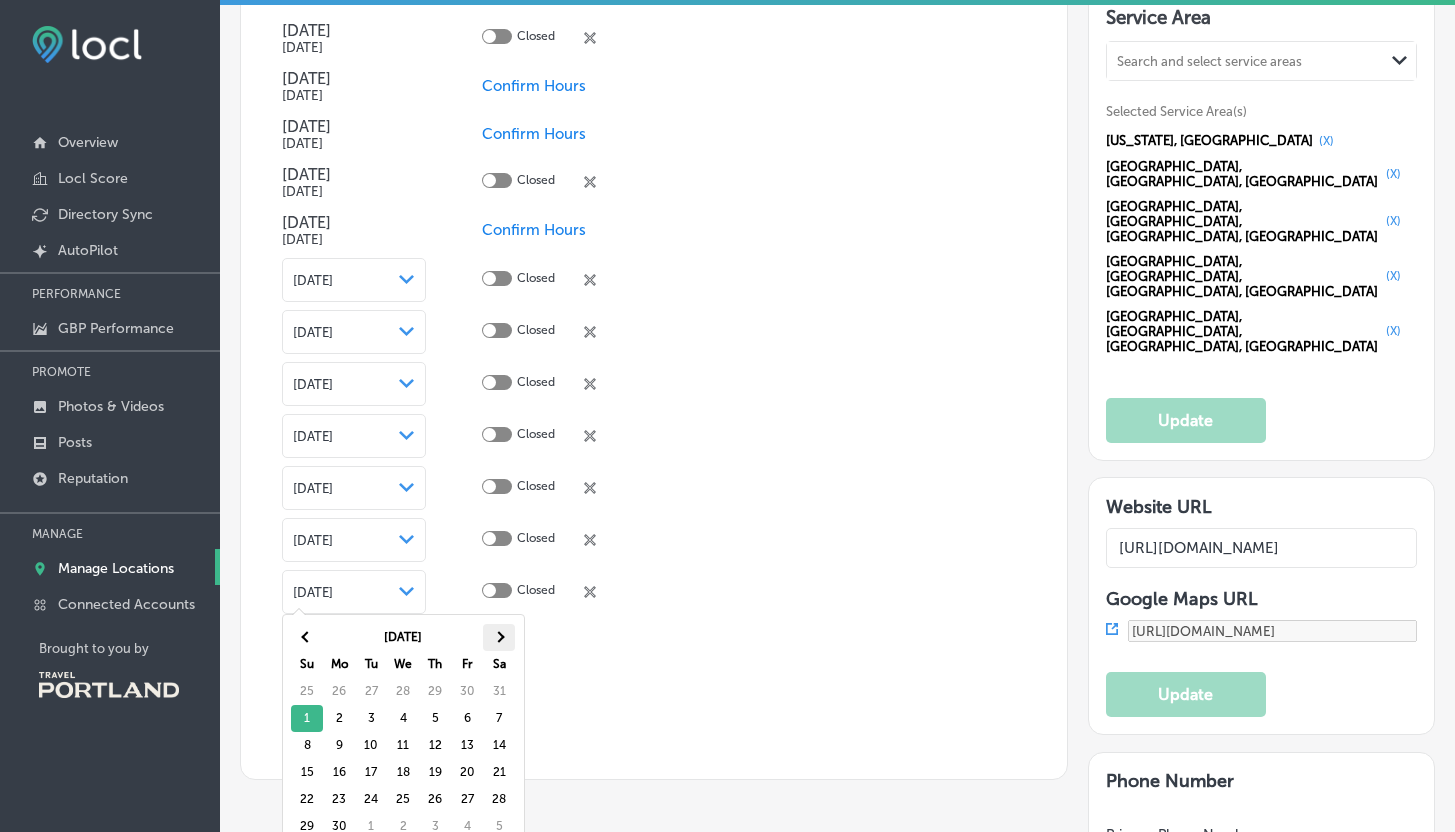 click at bounding box center (499, 637) 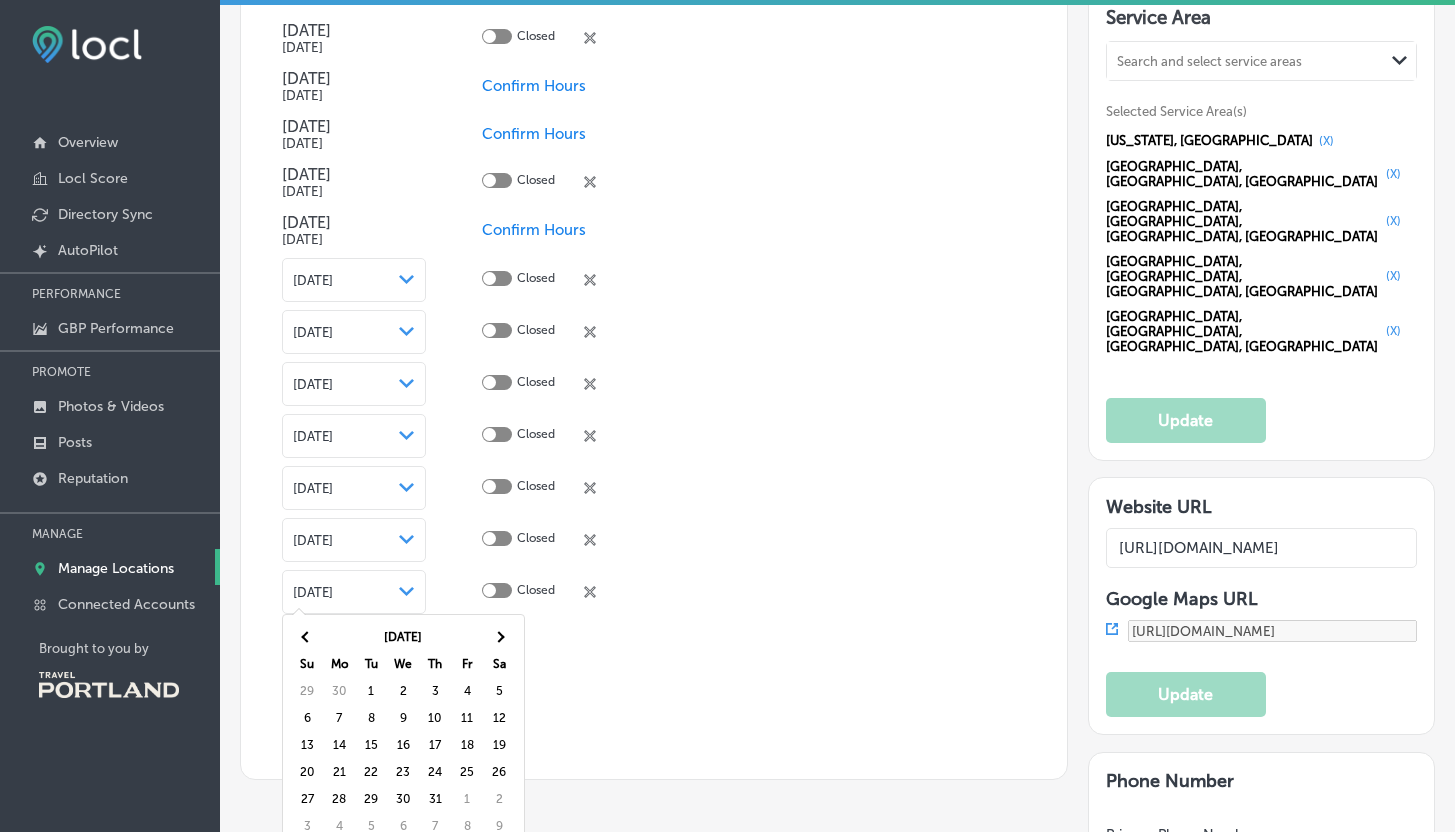 click at bounding box center [499, 637] 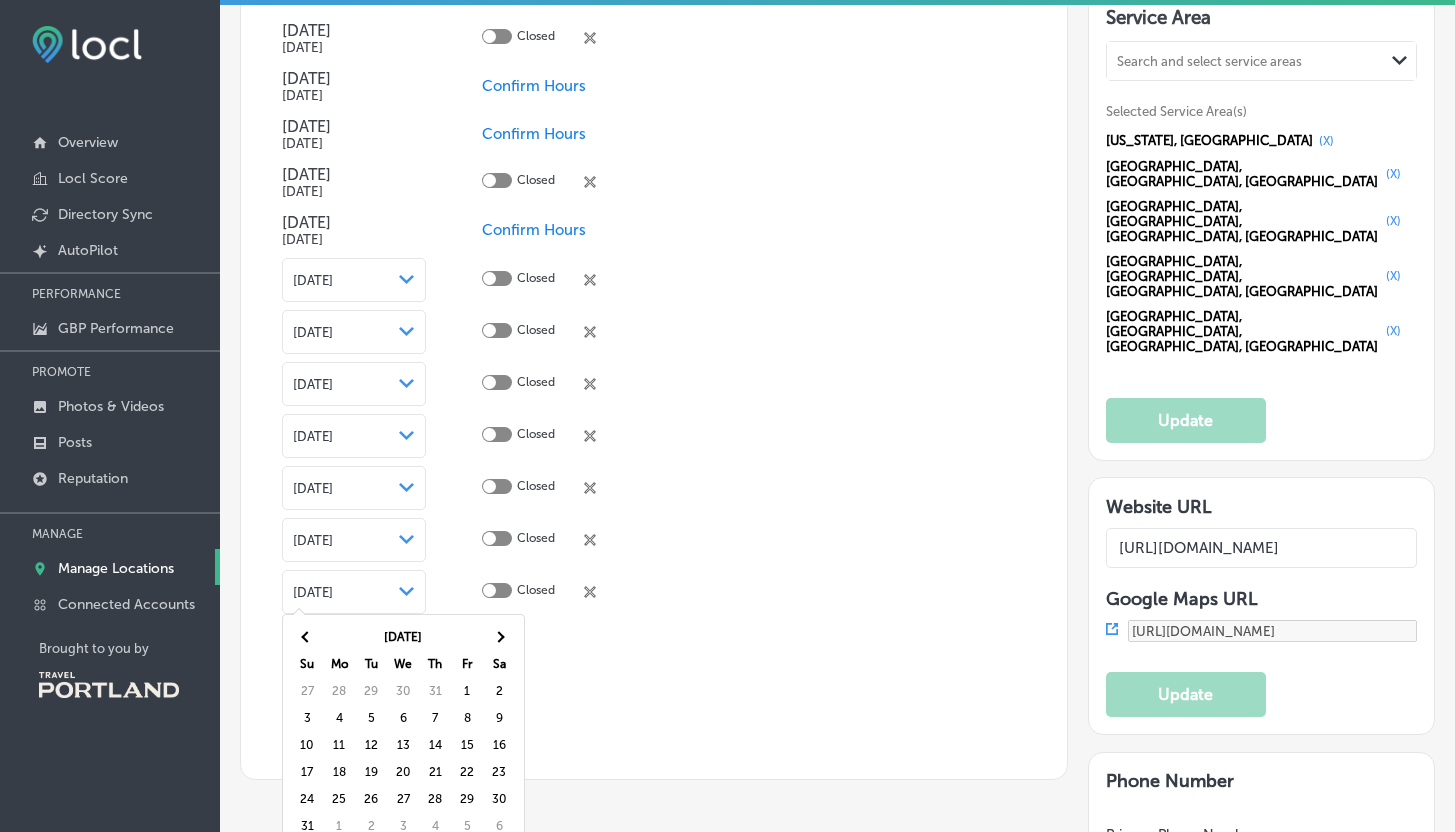 click at bounding box center (499, 637) 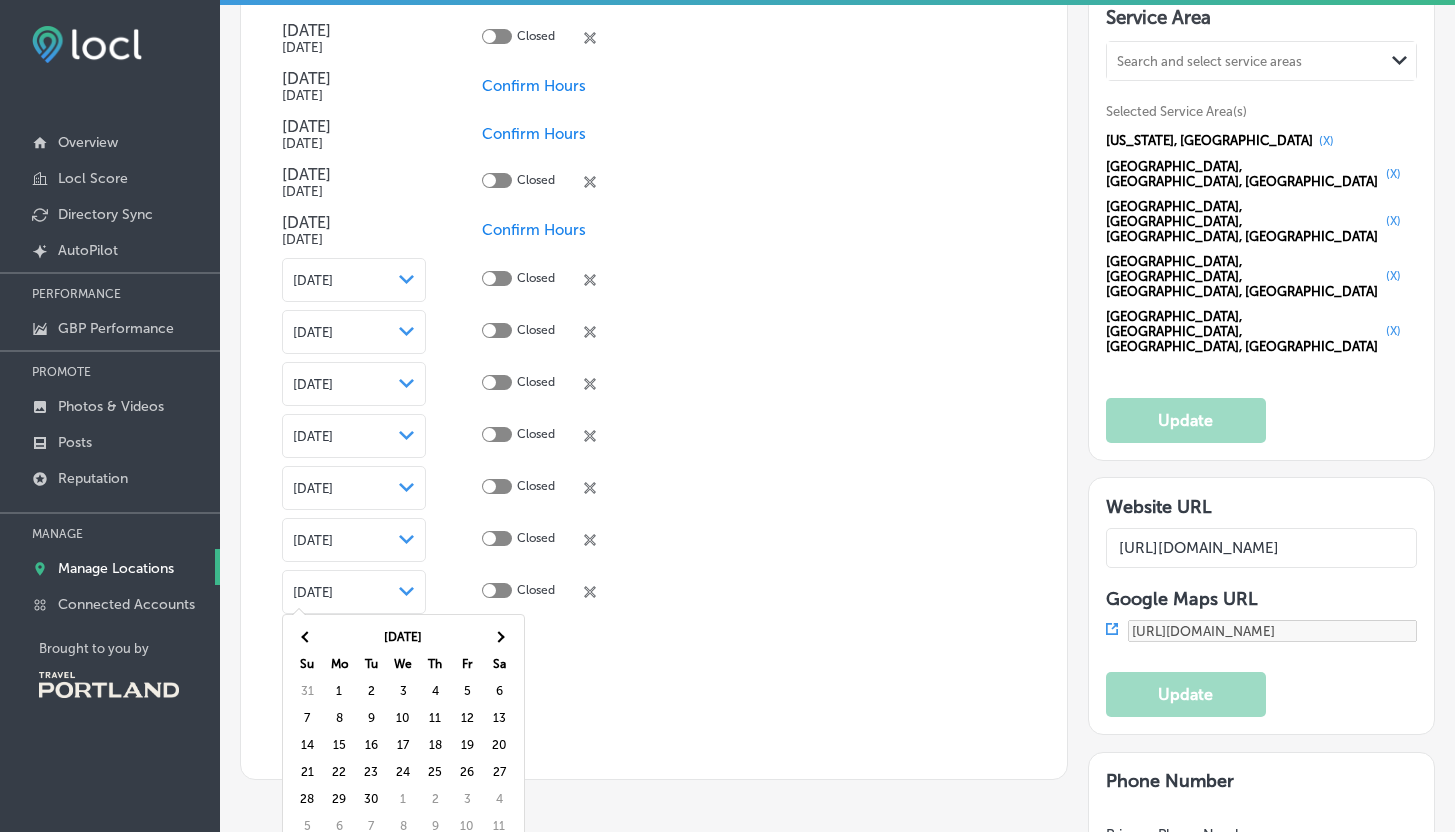 click at bounding box center [499, 637] 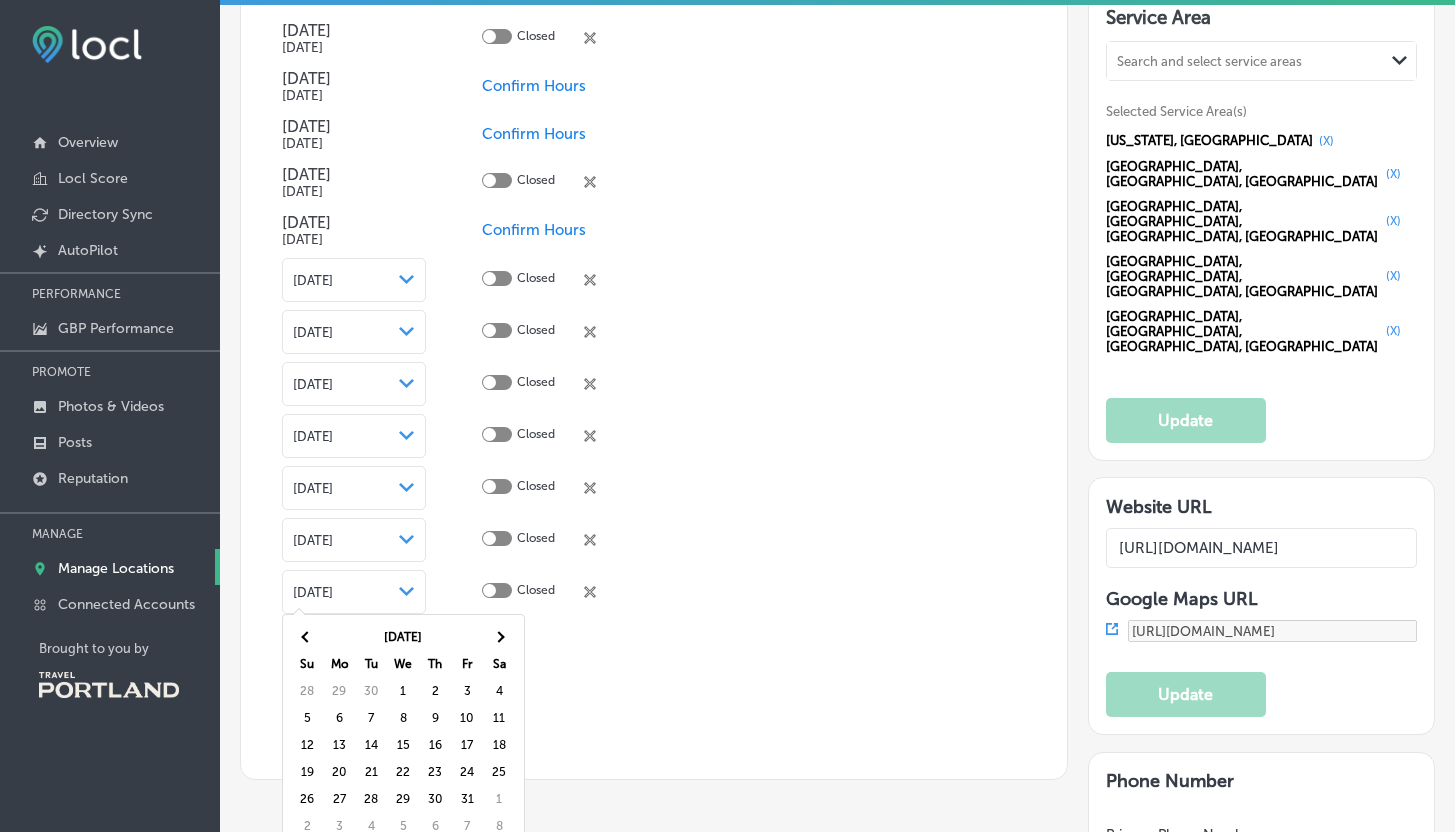 click at bounding box center [499, 637] 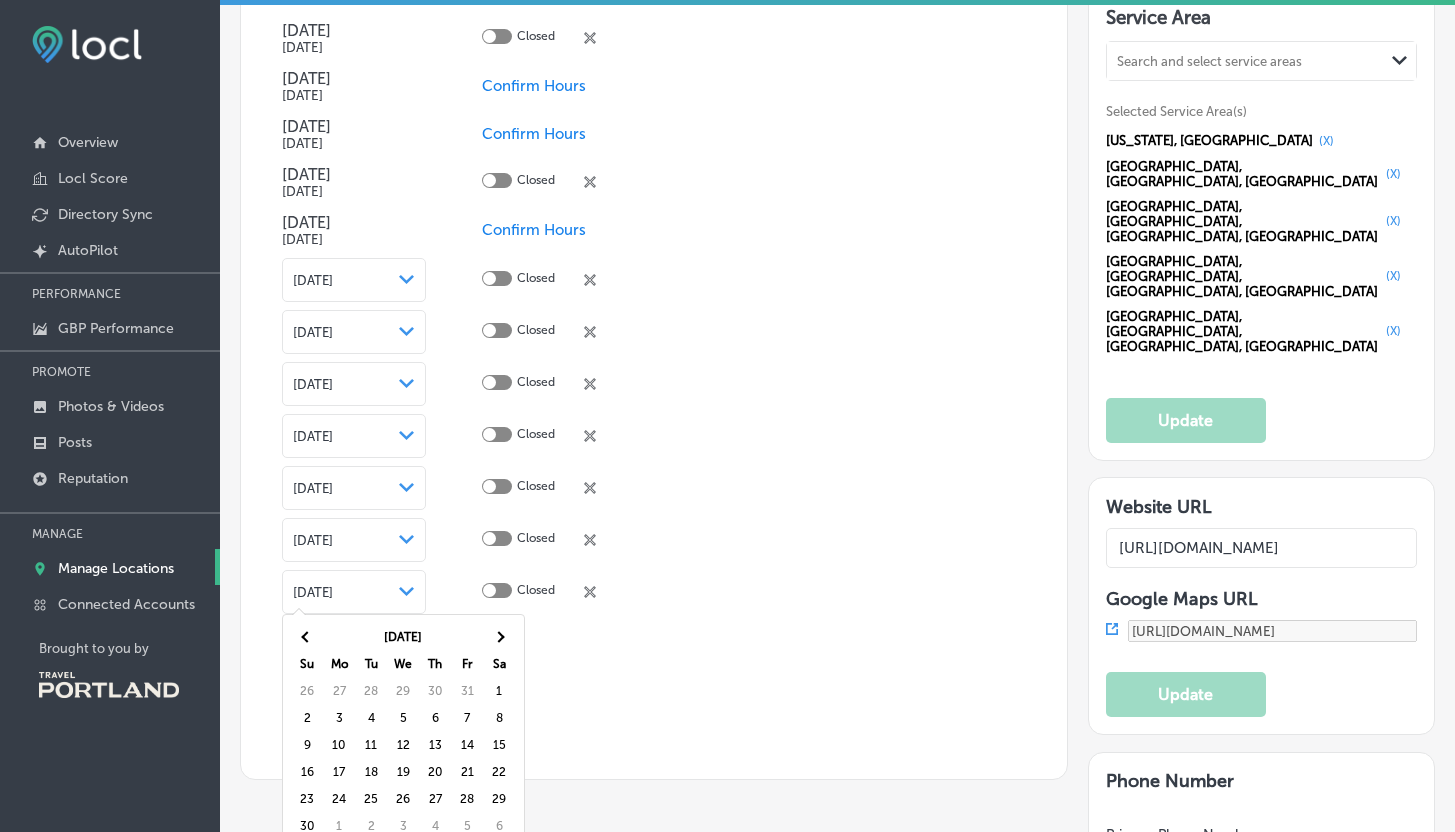 click at bounding box center [499, 637] 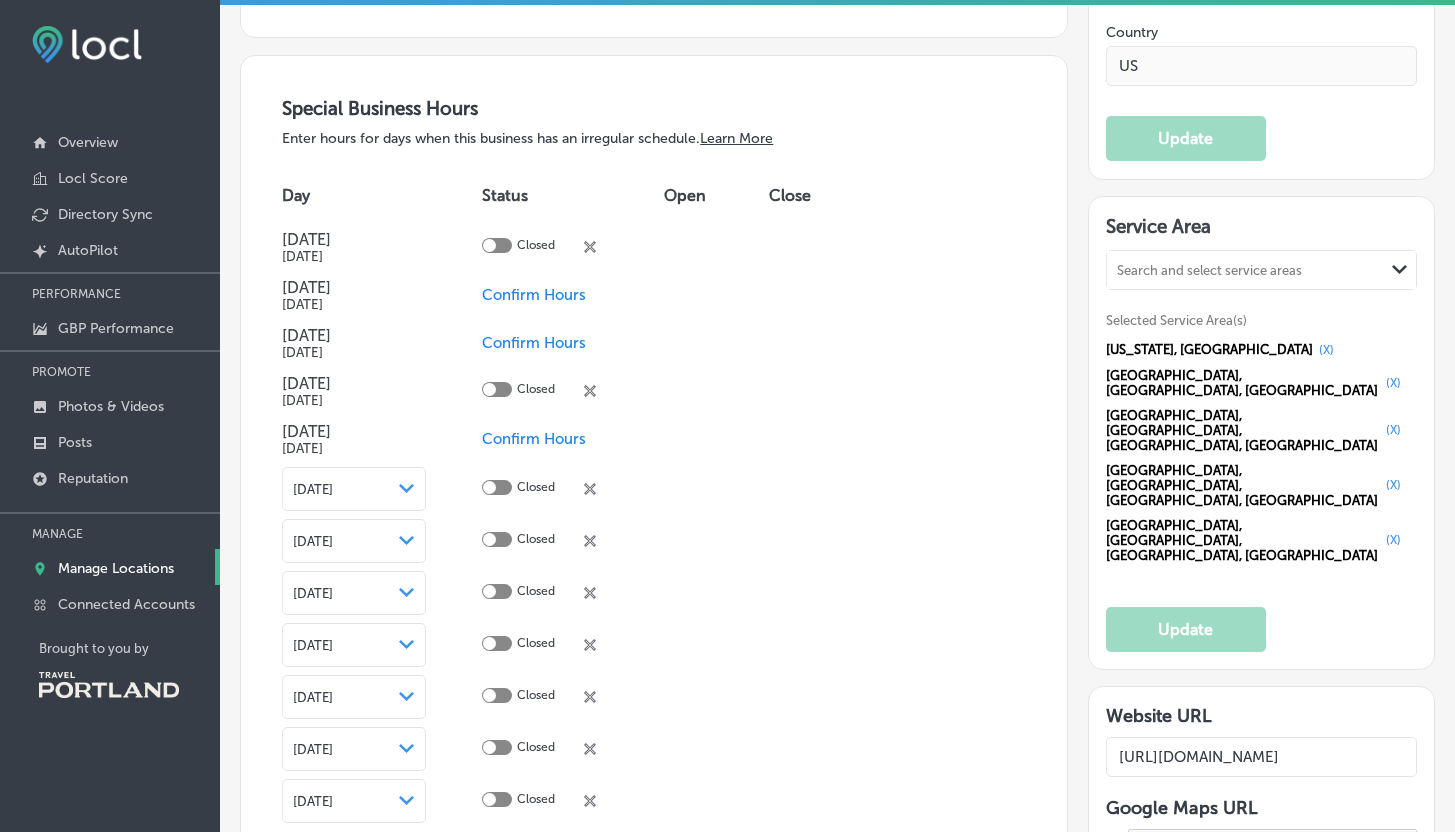 scroll, scrollTop: 2144, scrollLeft: 0, axis: vertical 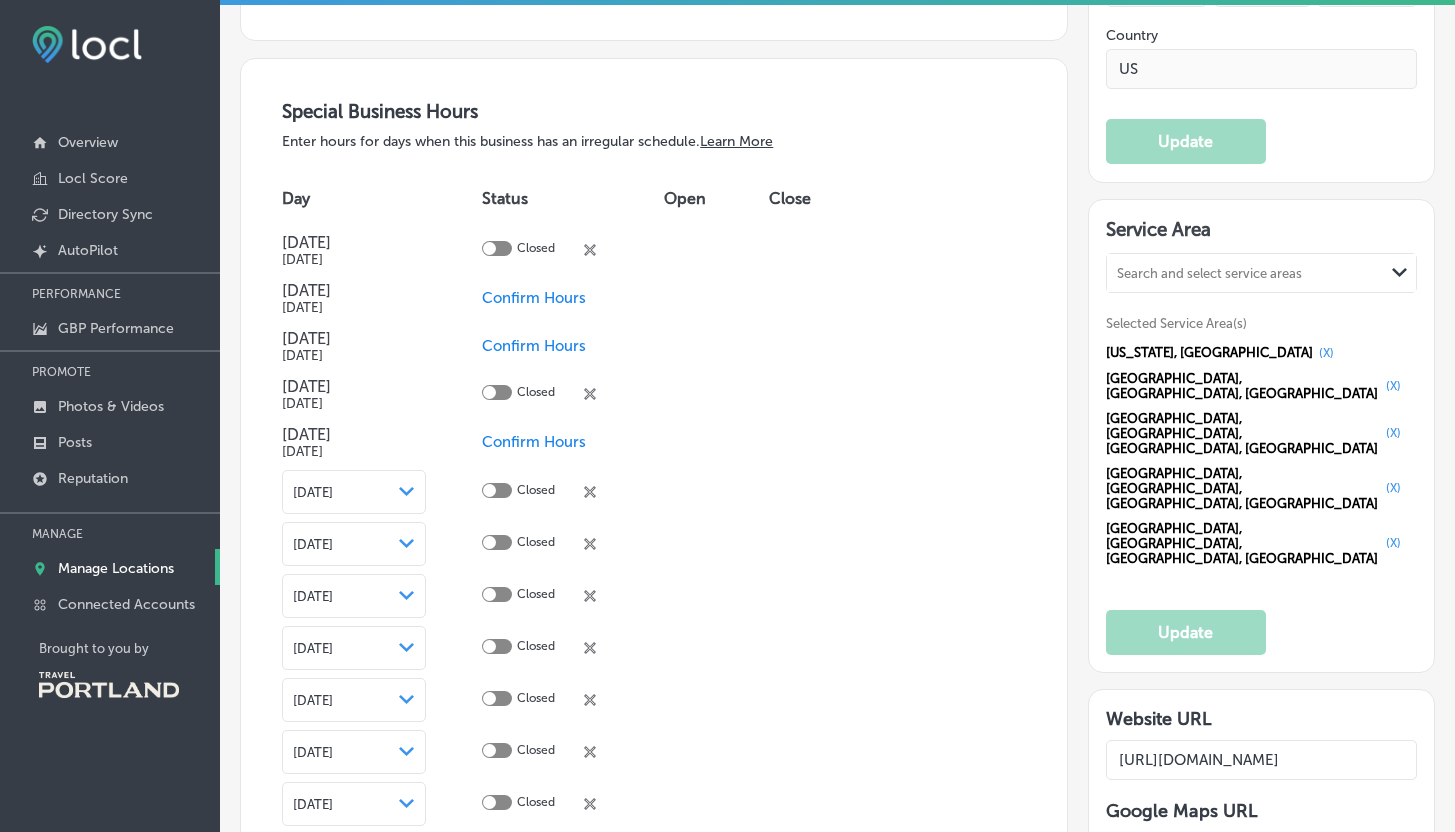 click on "Confirm Hours" at bounding box center (534, 442) 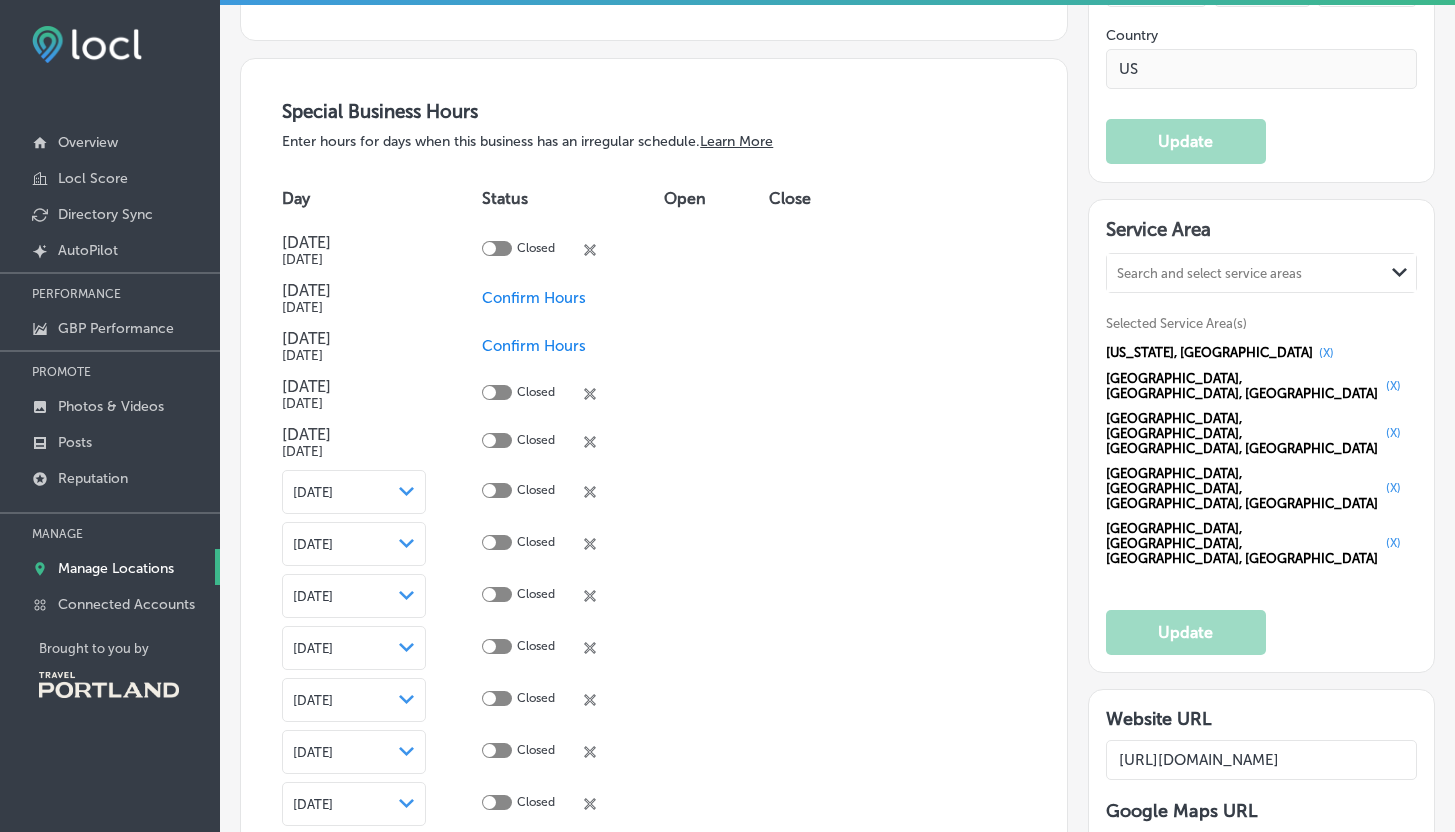 click on "Path
Created with Sketch." at bounding box center [407, 596] 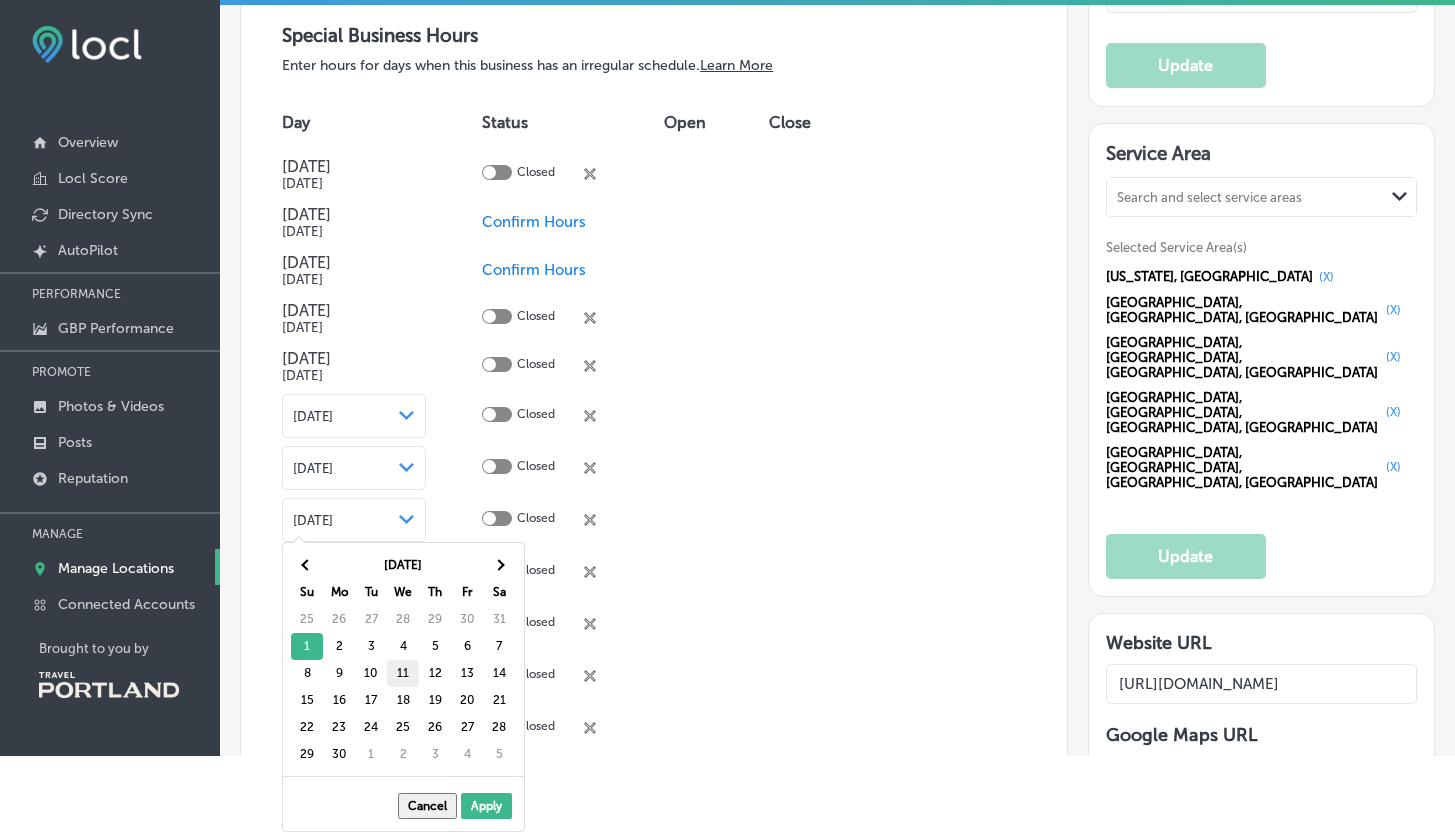 scroll, scrollTop: 81, scrollLeft: 0, axis: vertical 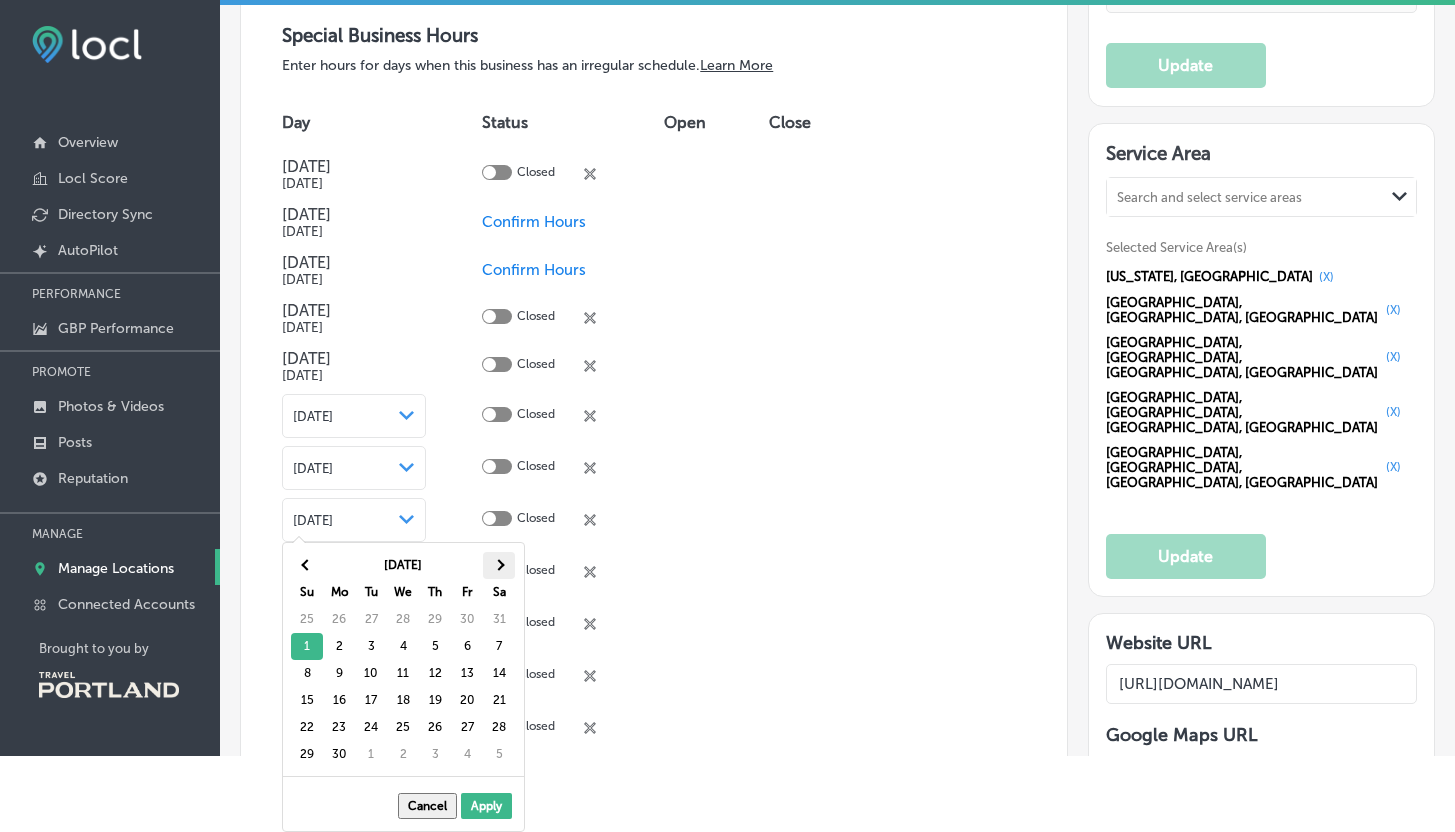click at bounding box center (499, 564) 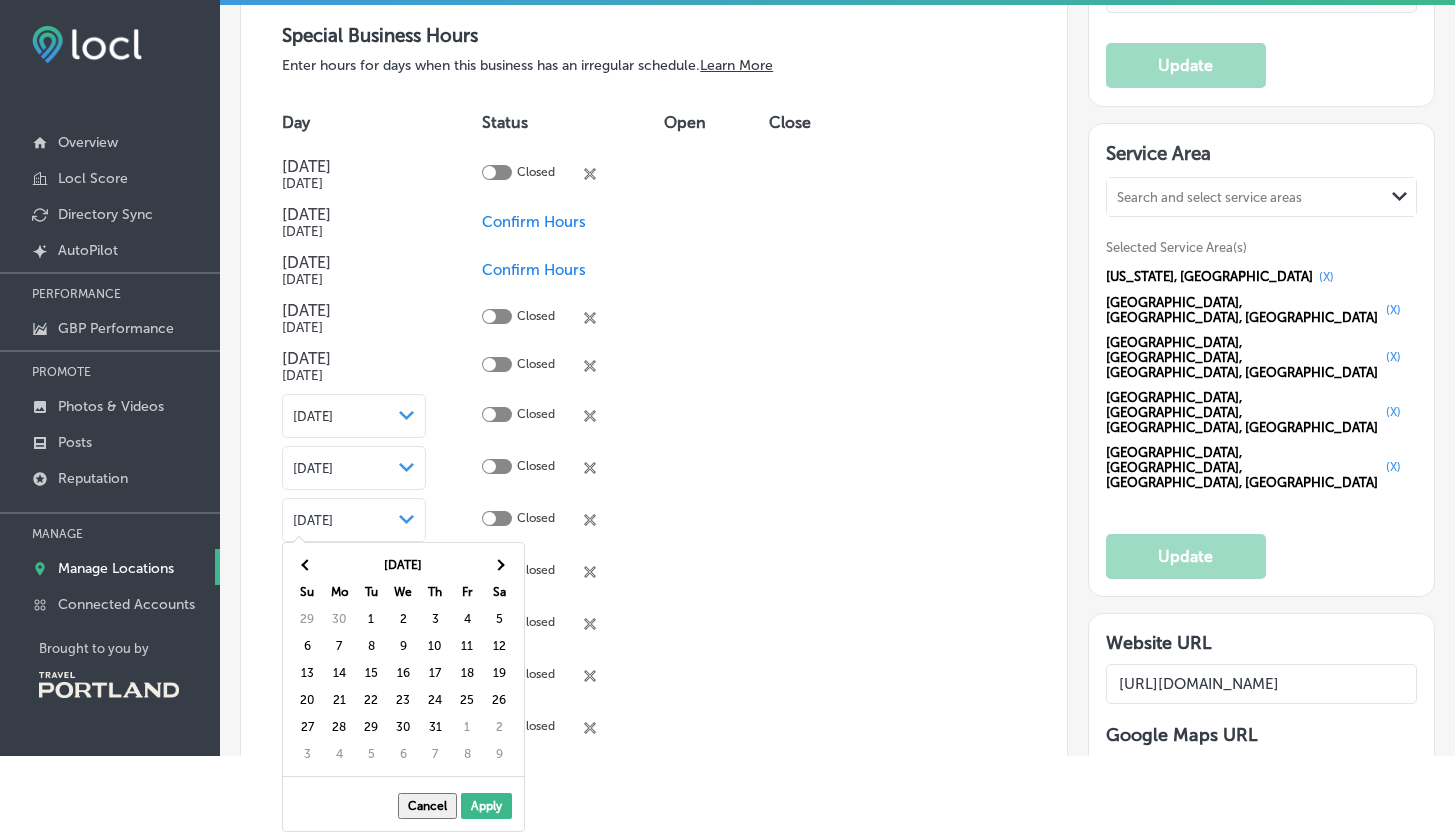 click at bounding box center (499, 564) 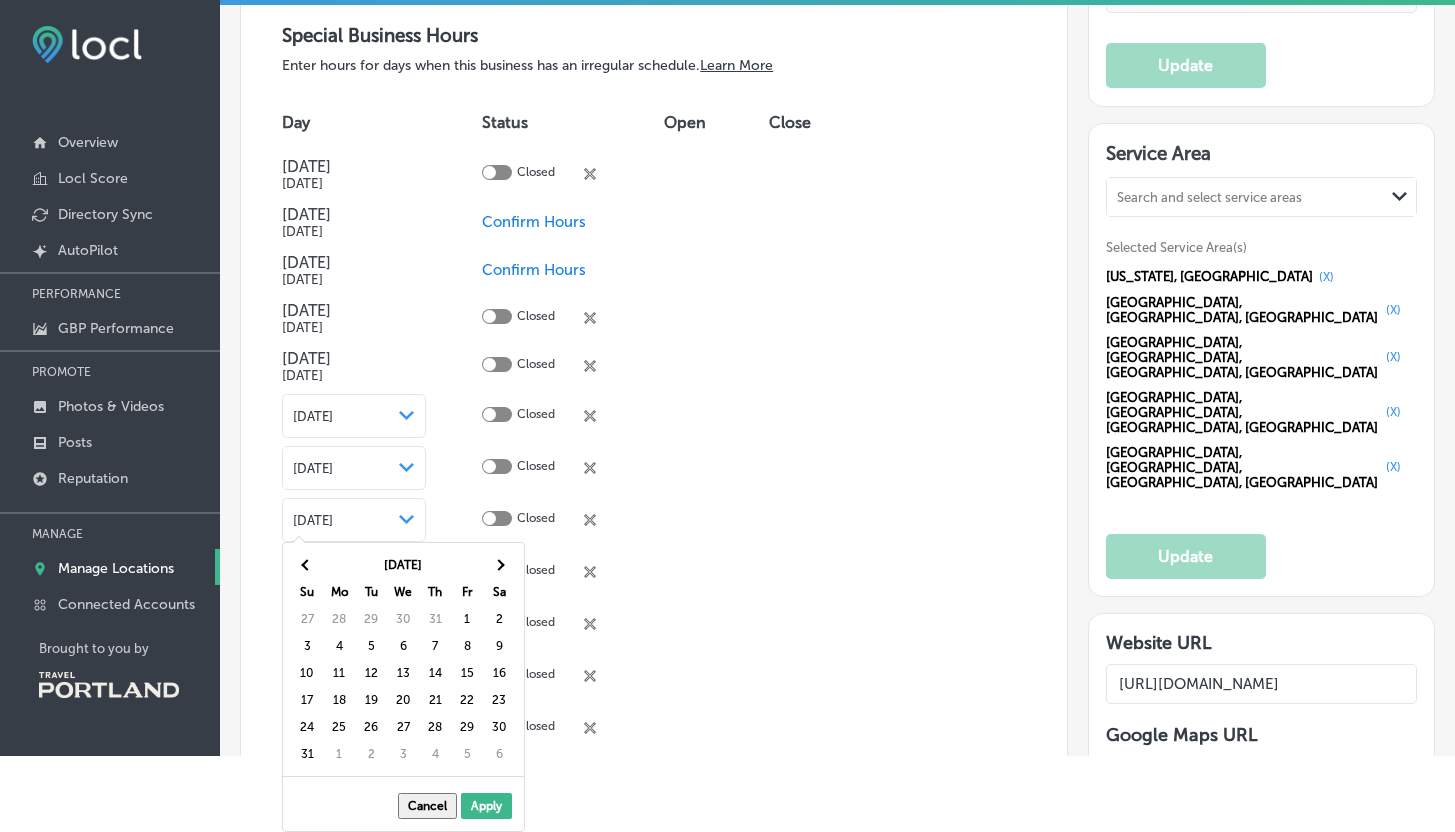 click at bounding box center [499, 564] 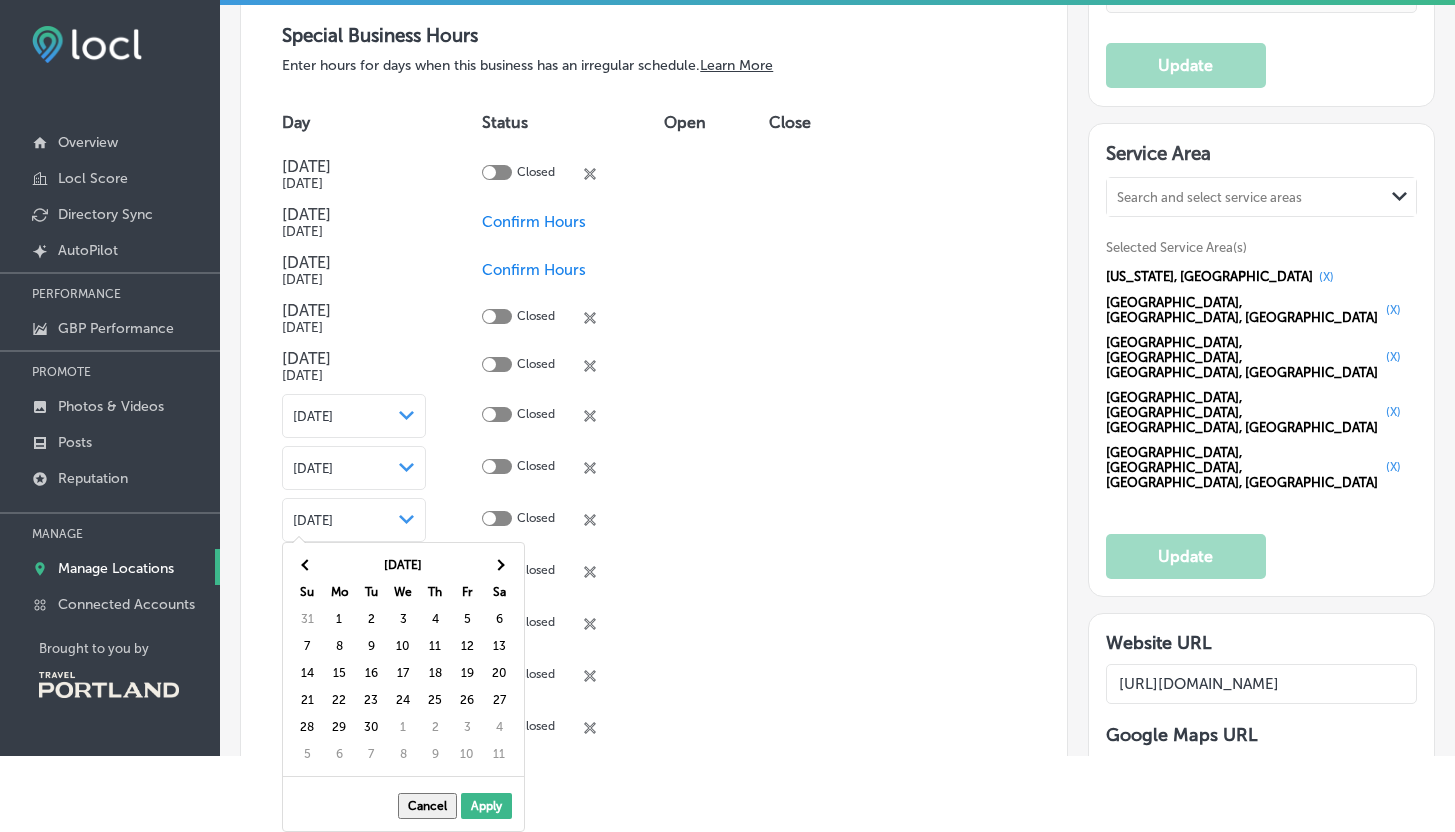 click at bounding box center [499, 564] 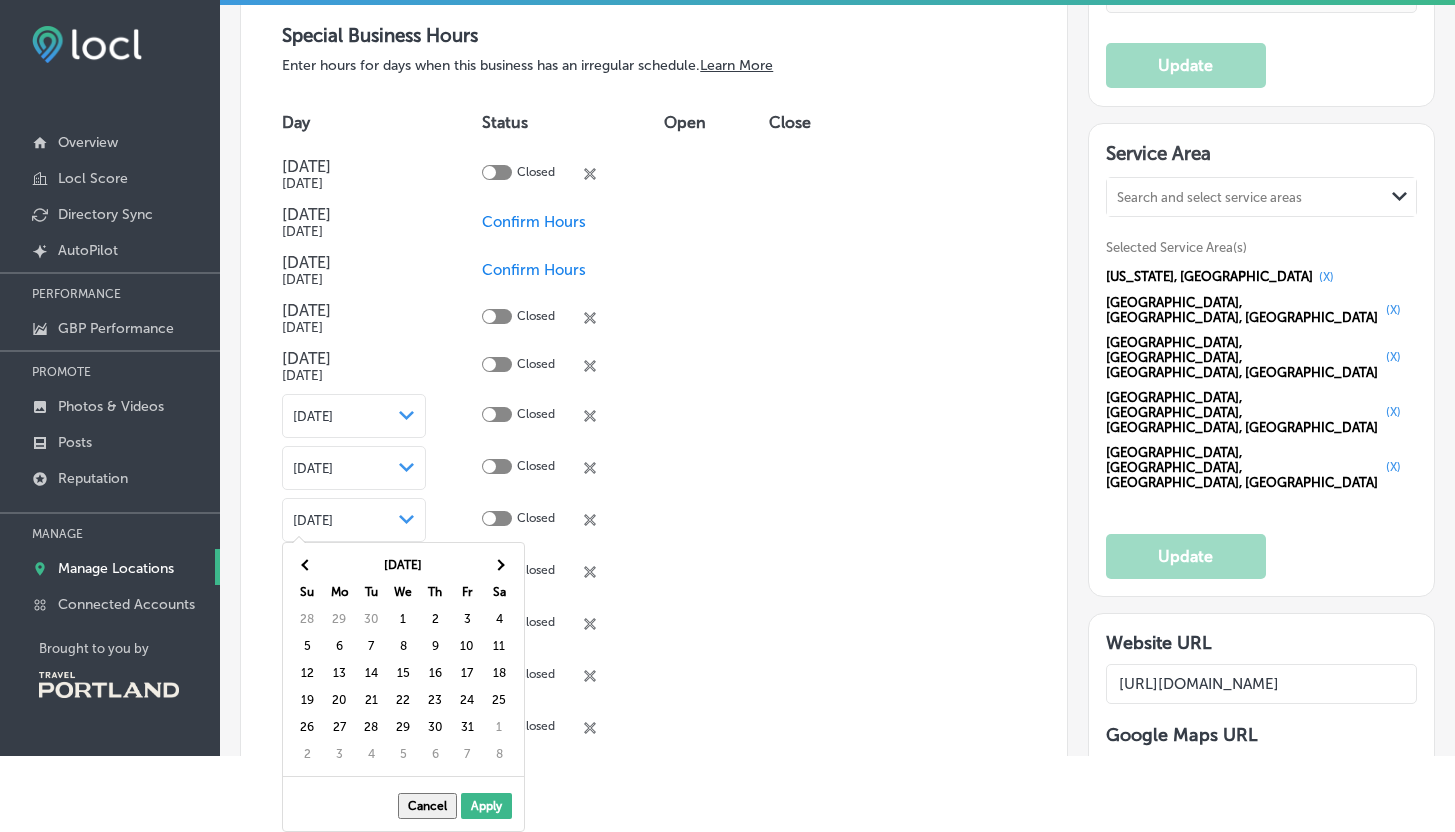 click at bounding box center [499, 564] 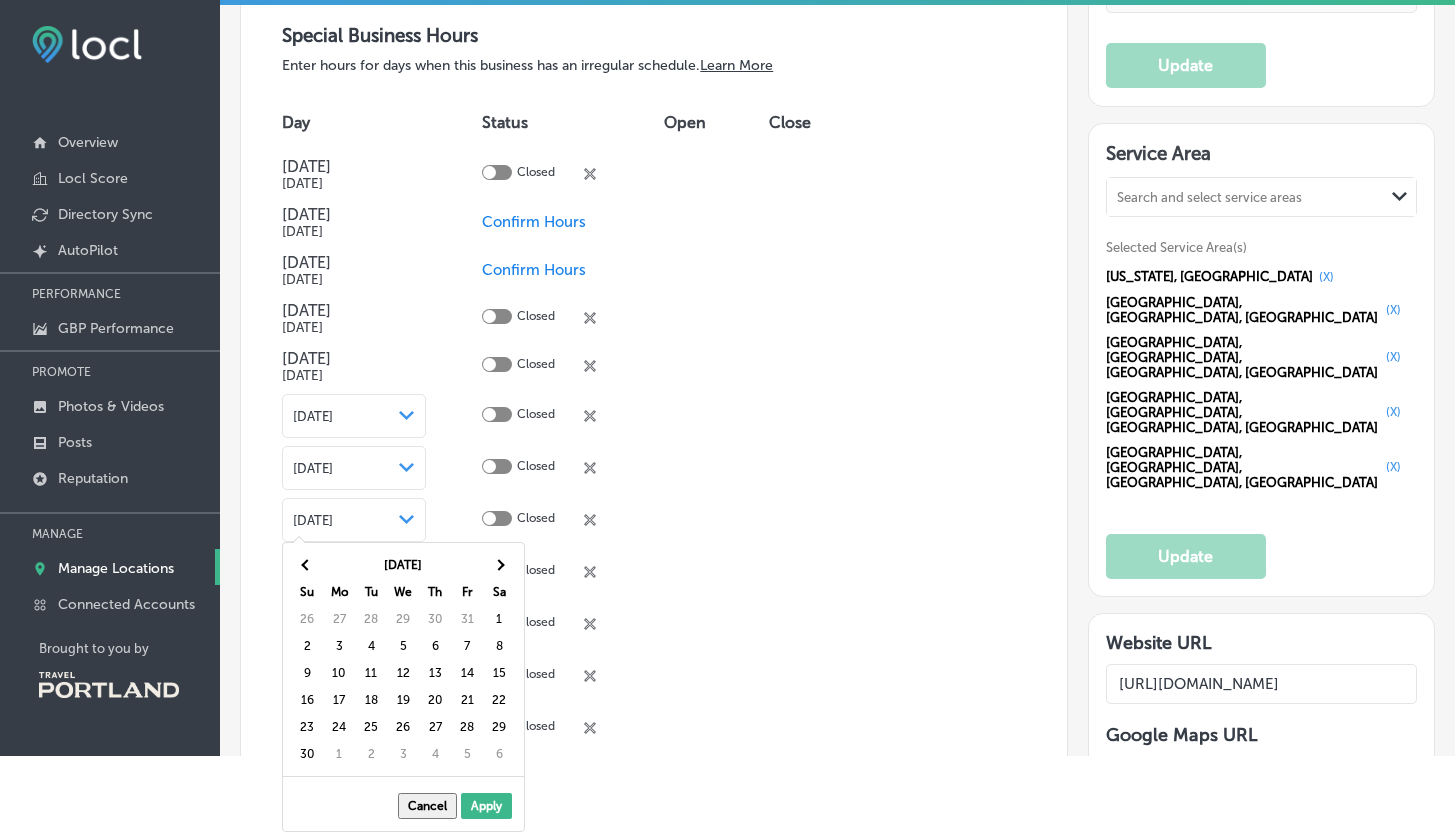click at bounding box center [499, 564] 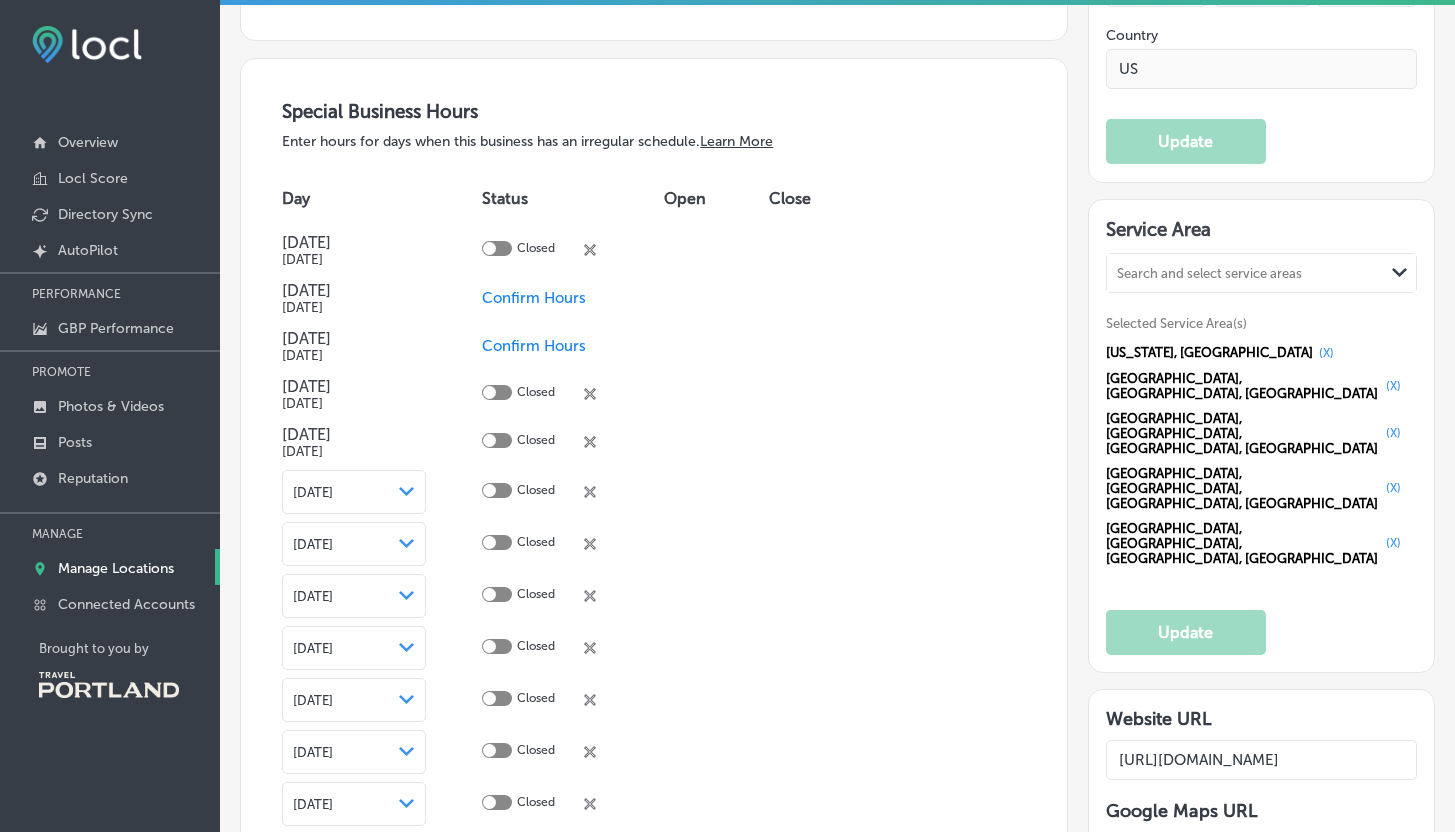 scroll, scrollTop: 5, scrollLeft: 0, axis: vertical 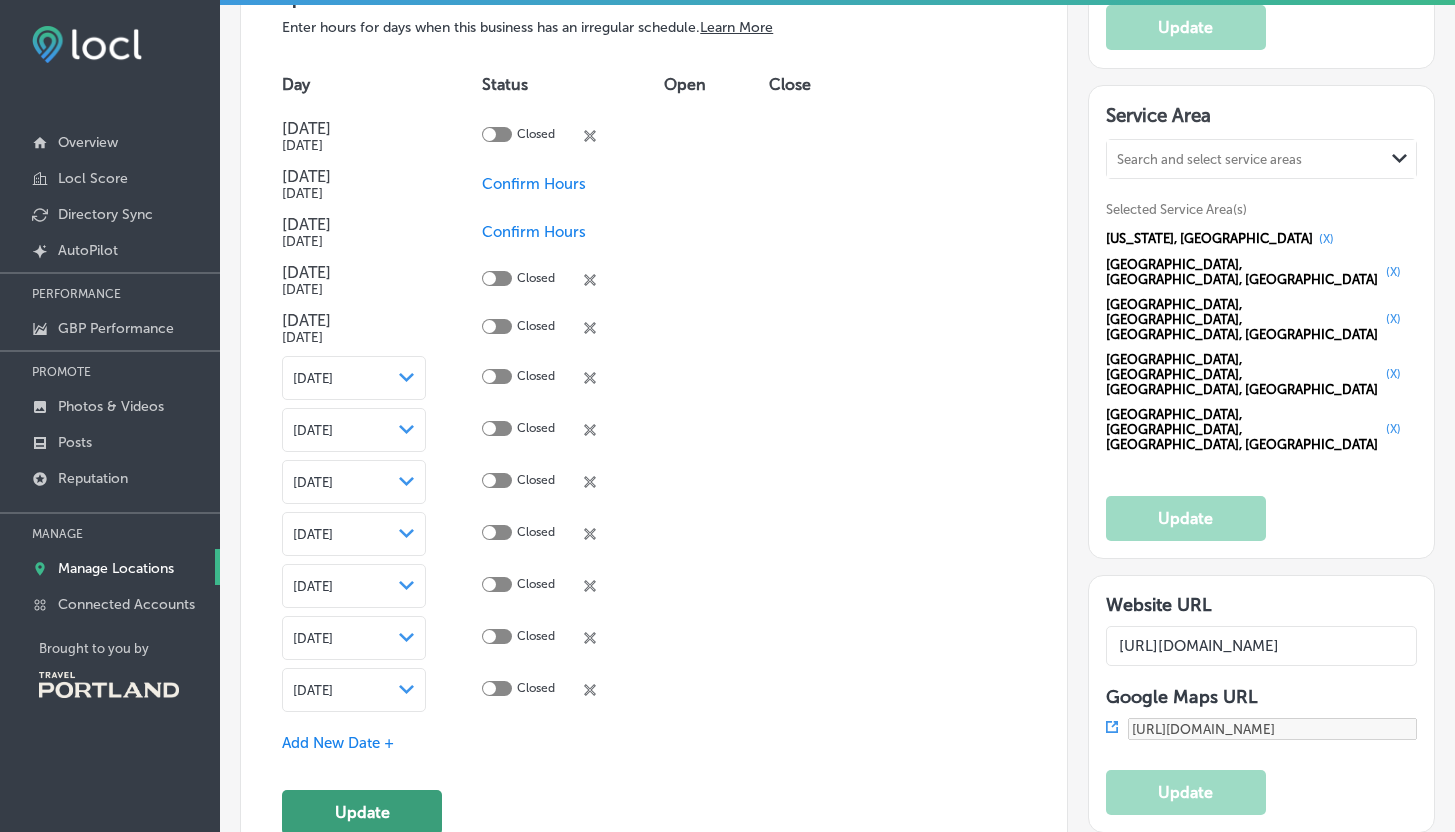click on "Update" 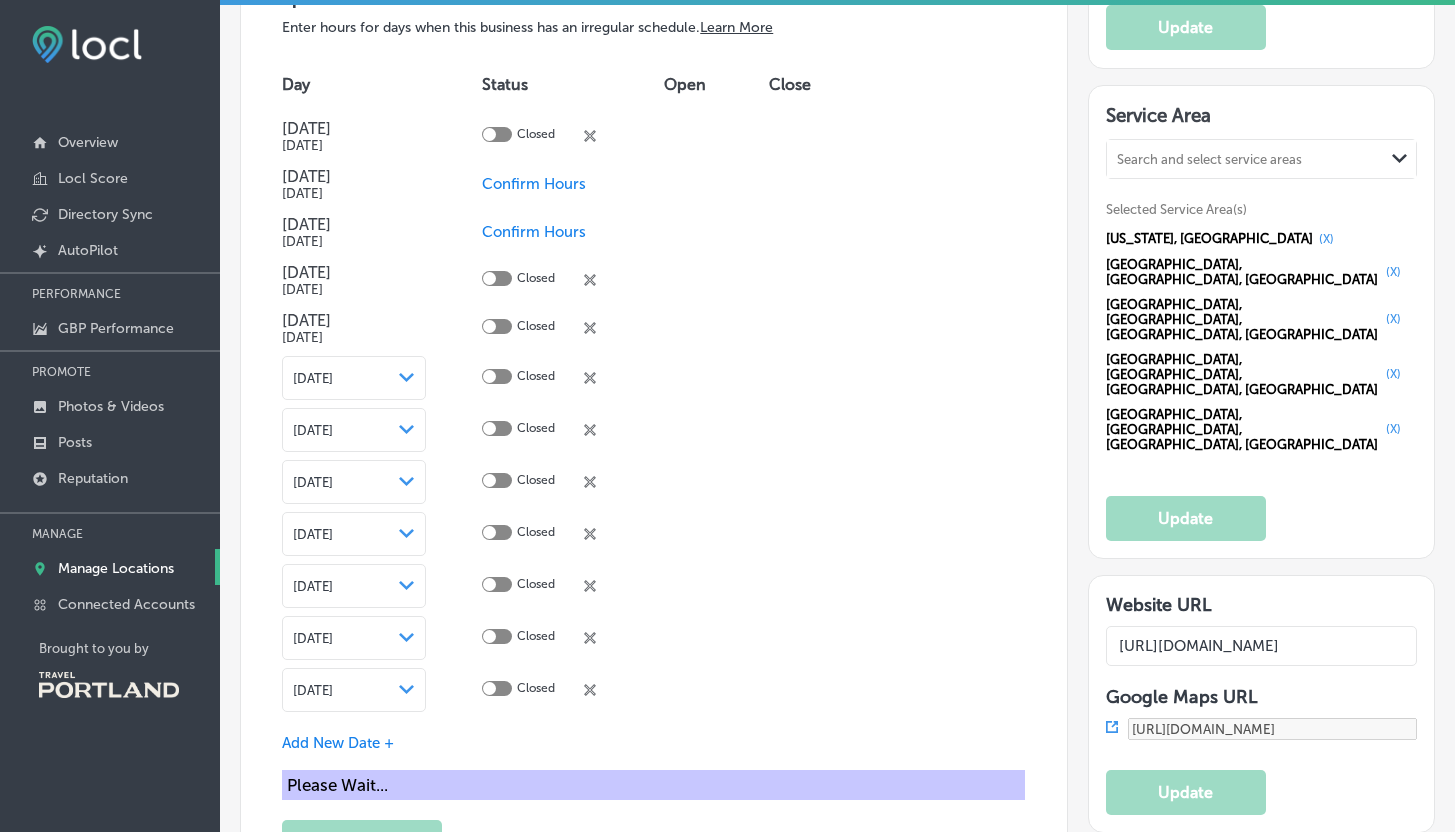 scroll, scrollTop: 2261, scrollLeft: 0, axis: vertical 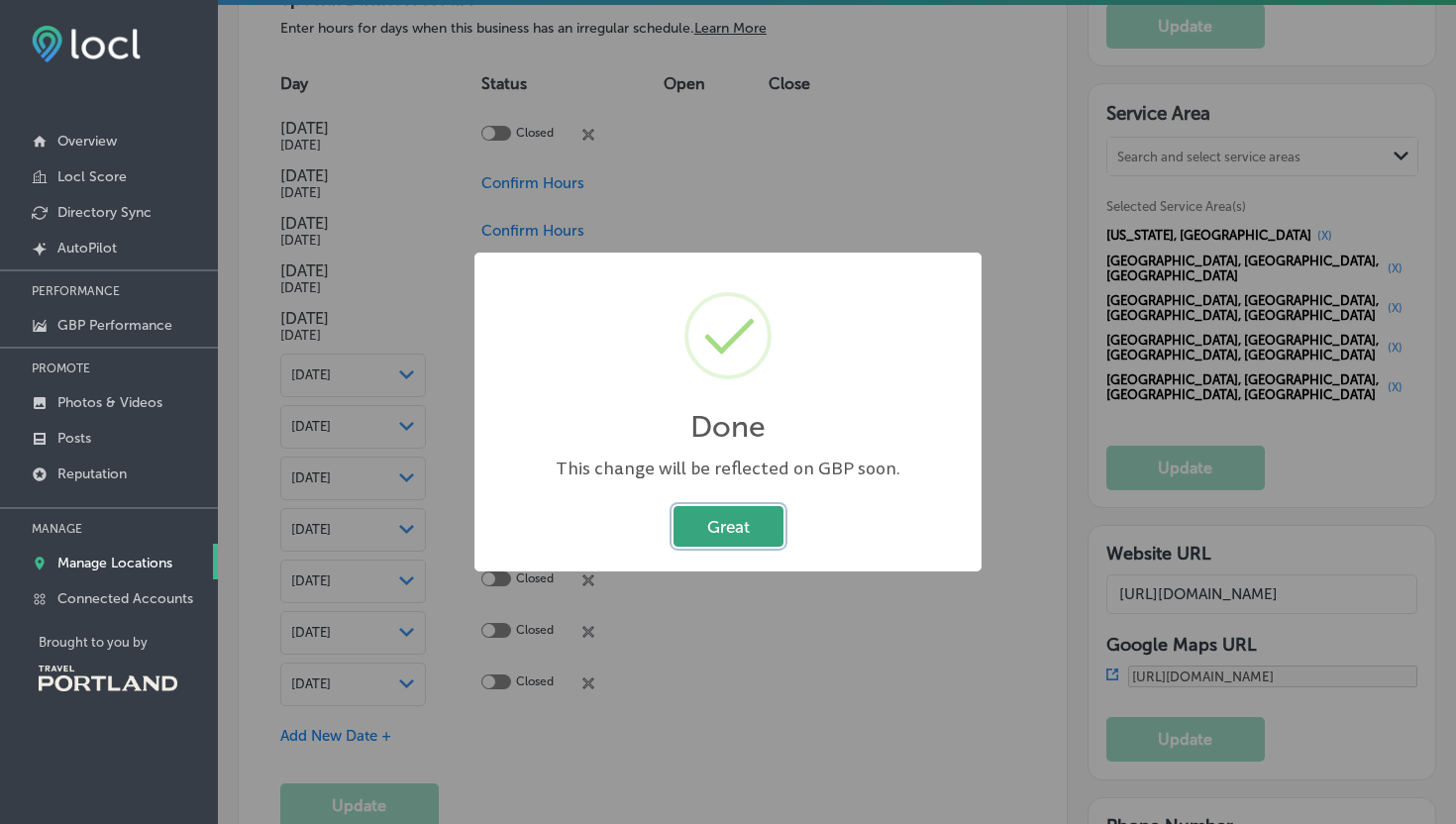 click on "Great" at bounding box center (728, 526) 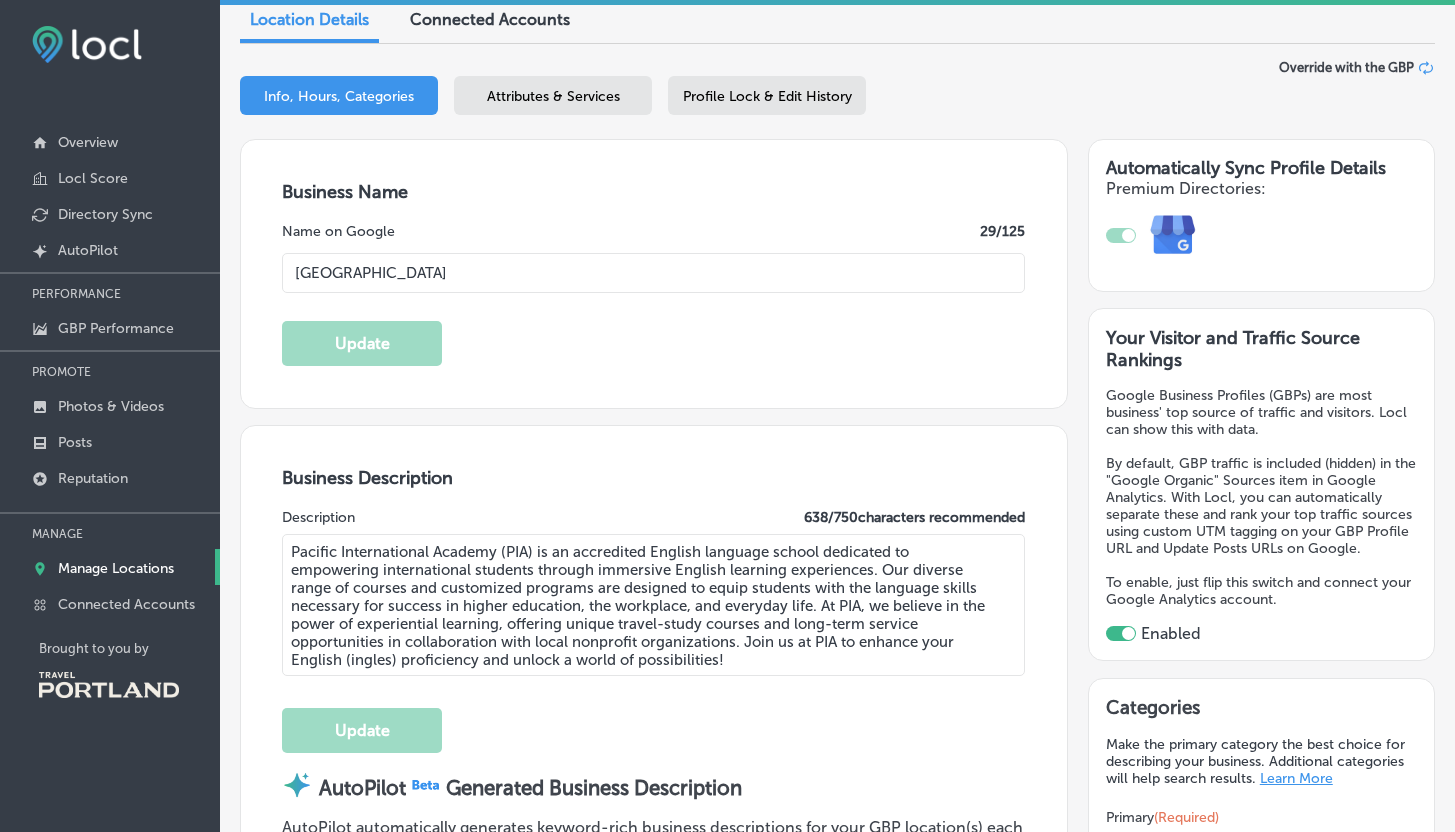 scroll, scrollTop: 0, scrollLeft: 0, axis: both 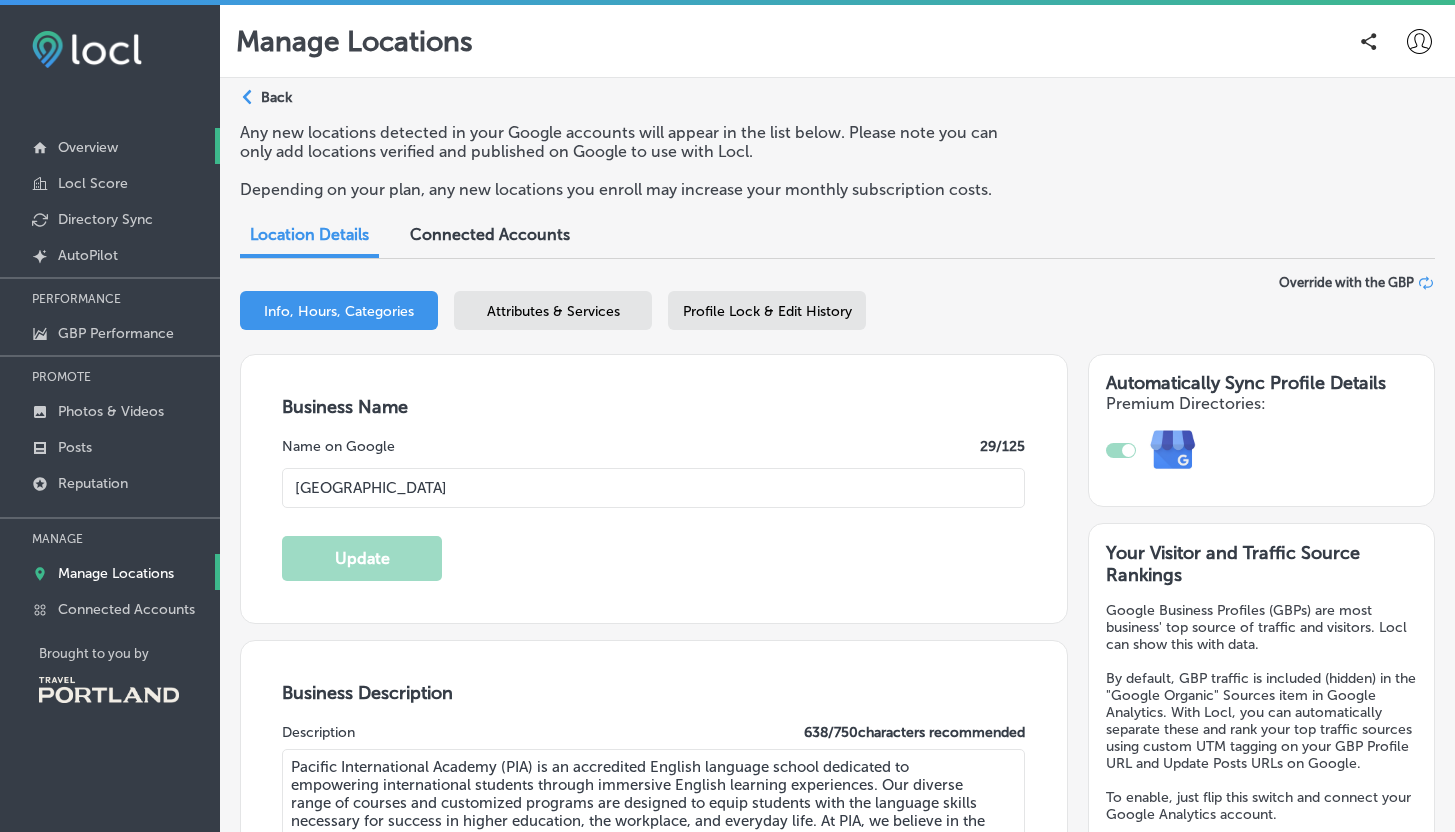 click on "Overview" at bounding box center (88, 147) 